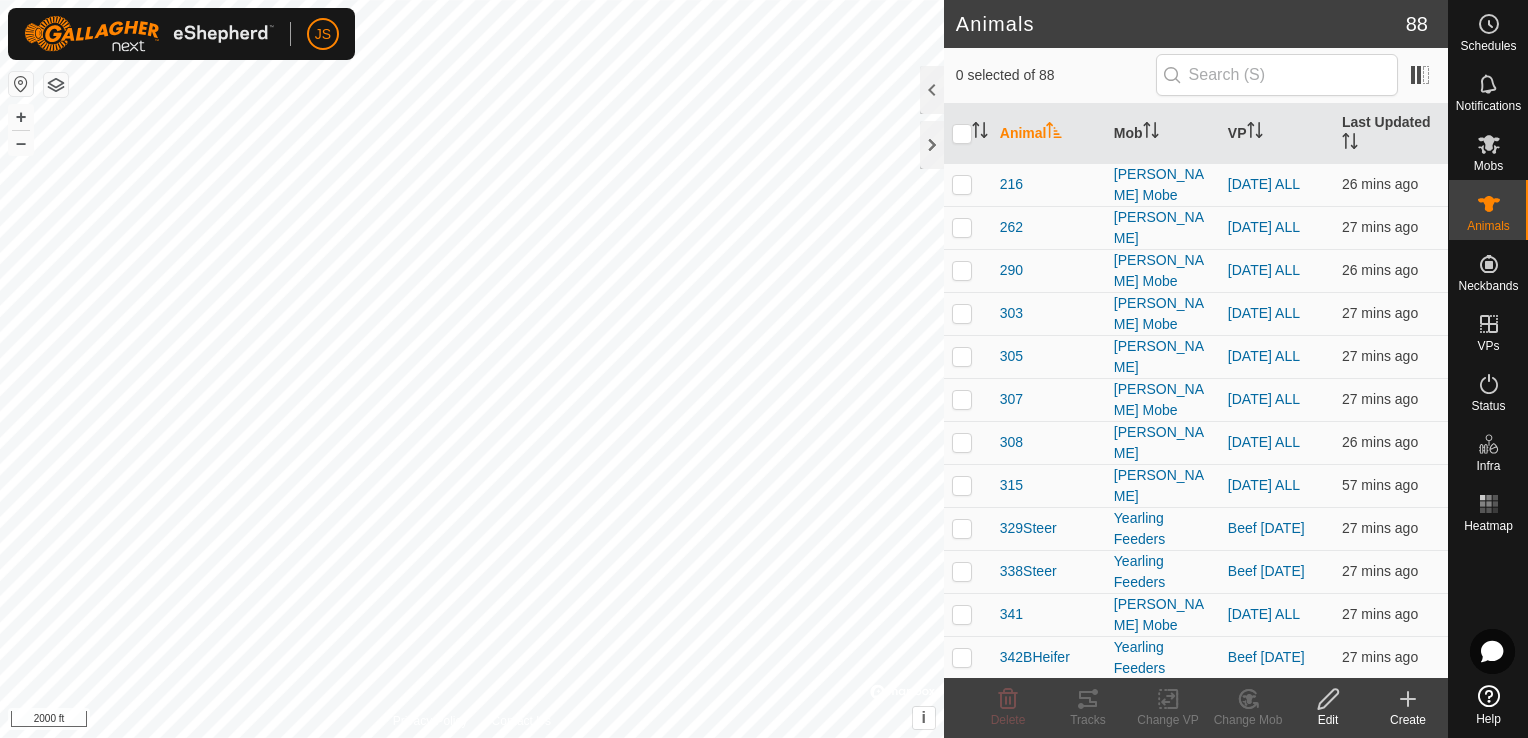 scroll, scrollTop: 0, scrollLeft: 0, axis: both 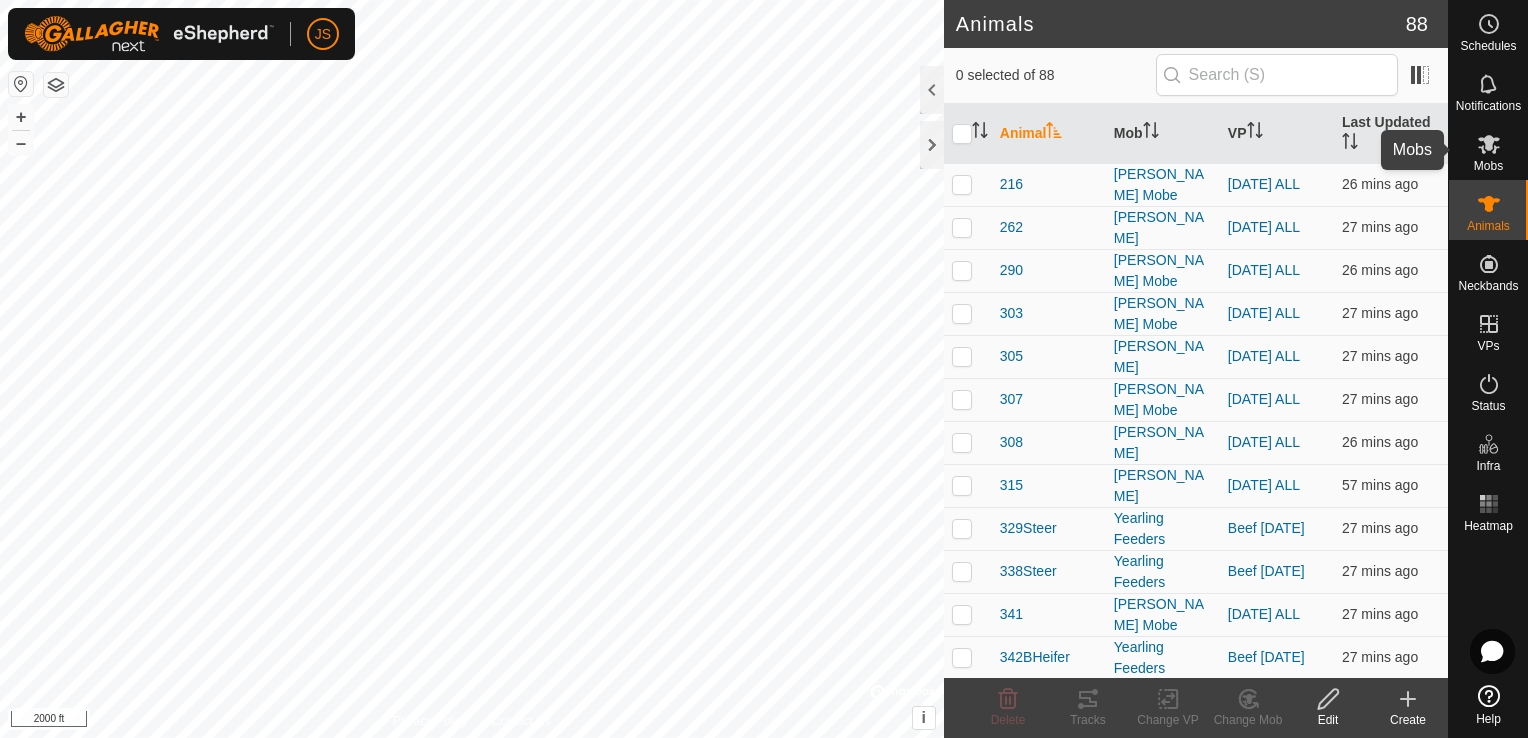 click 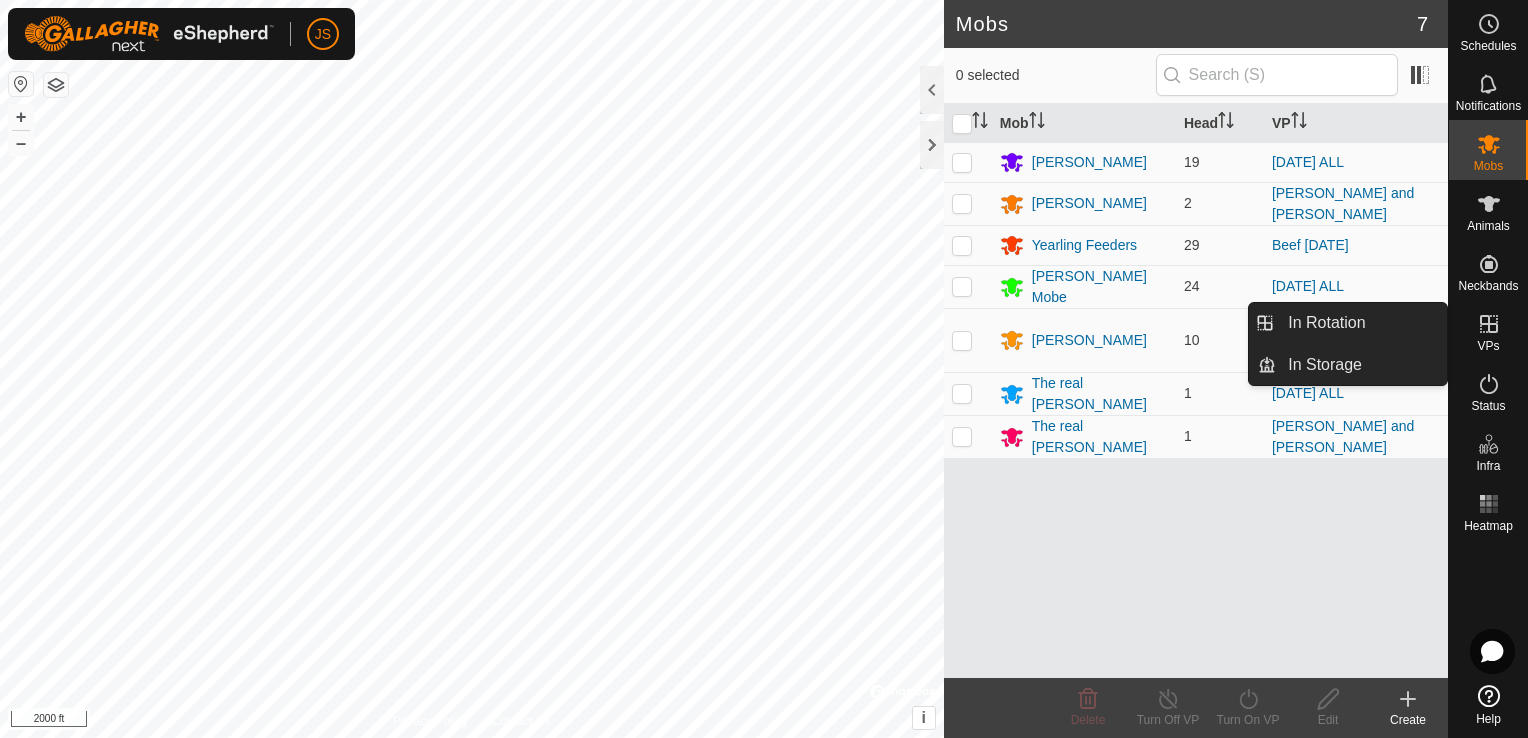 click 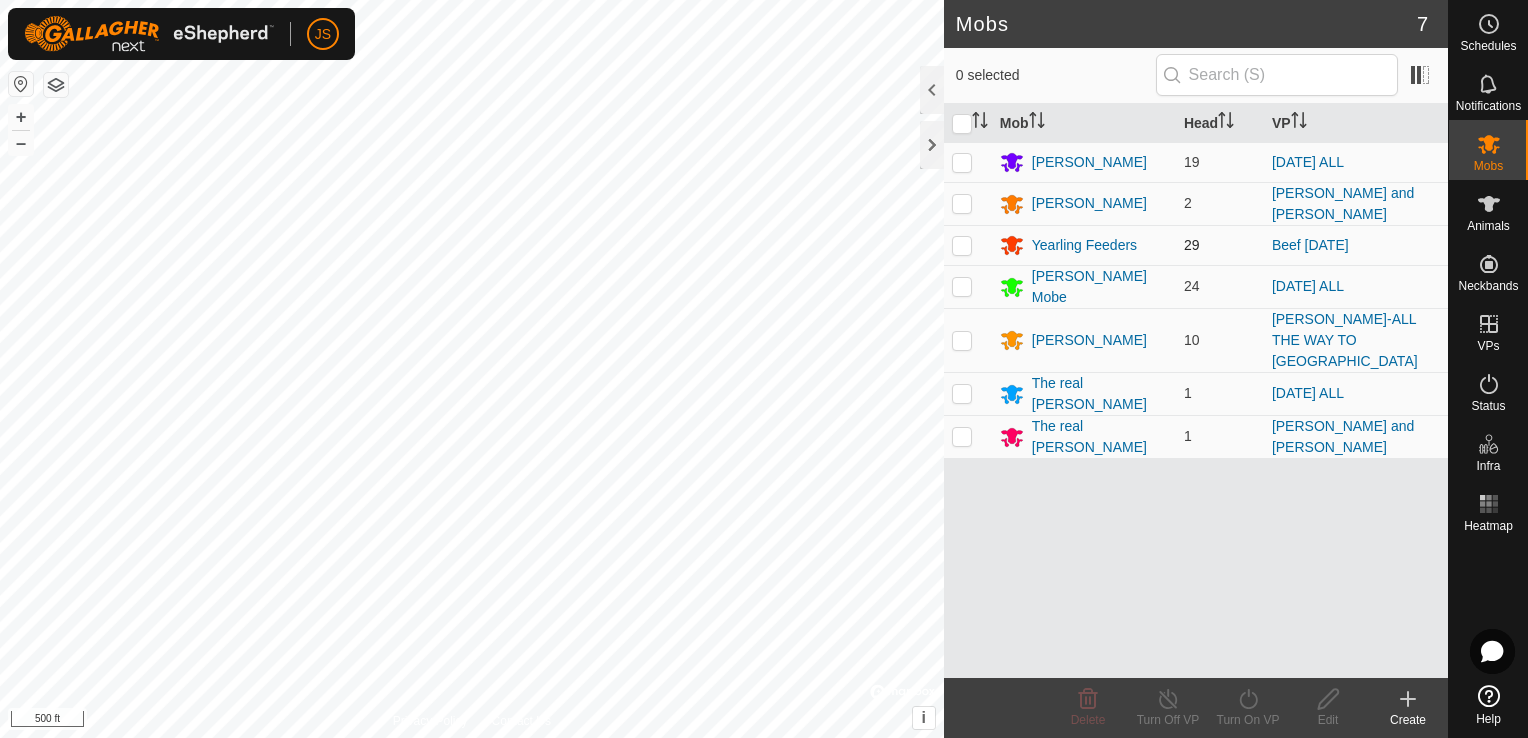 click on "Mobs 7  0 selected   Mob   Head   VP  [PERSON_NAME] 19 [DATE] ALL Morris Mobe 2 [PERSON_NAME] and [PERSON_NAME] Feeders 29 Beef [DATE] [PERSON_NAME] Mobe 24 [DATE] ALL [PERSON_NAME] 10 [PERSON_NAME]-ALL THE WAY TO SOUTH FENCE The real [PERSON_NAME] 1 [DATE] ALL The real [PERSON_NAME] 1 [PERSON_NAME] and [PERSON_NAME]  Turn Off VP   Turn On VP   Edit   Create  Privacy Policy Contact Us + – ⇧ i ©  Mapbox , ©  OpenStreetMap ,  Improve this map 500 ft" 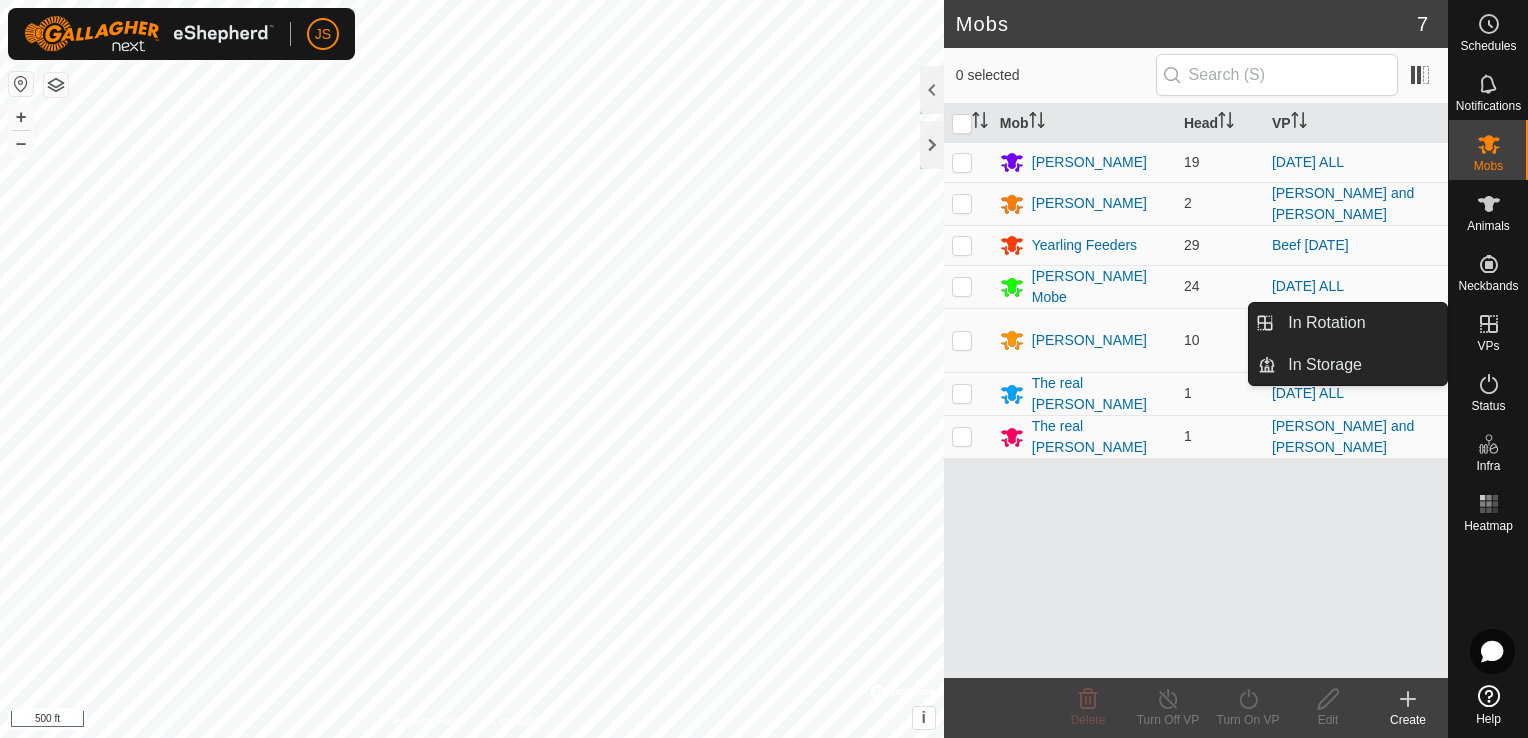 click at bounding box center (1489, 324) 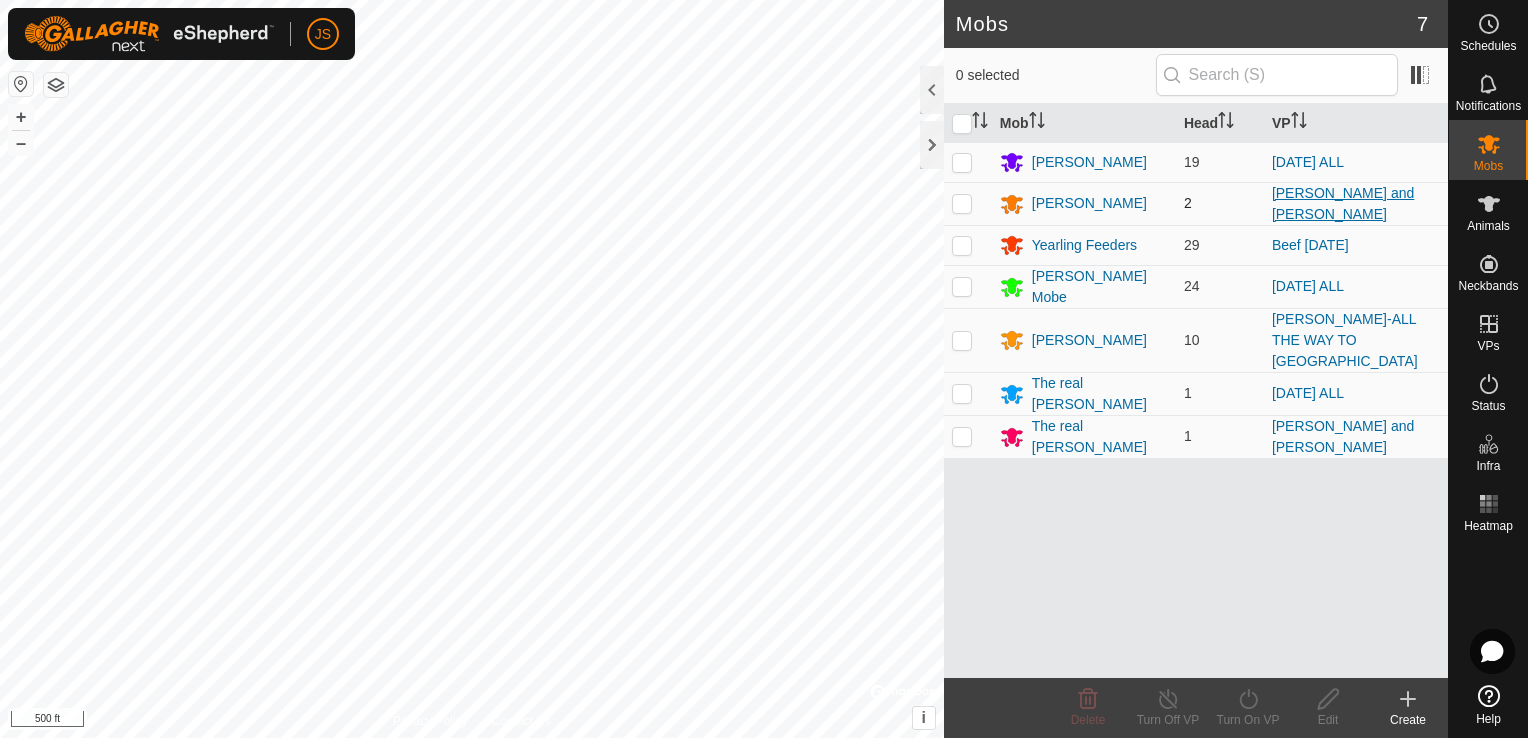 click on "[PERSON_NAME] and [PERSON_NAME]" at bounding box center (1343, 203) 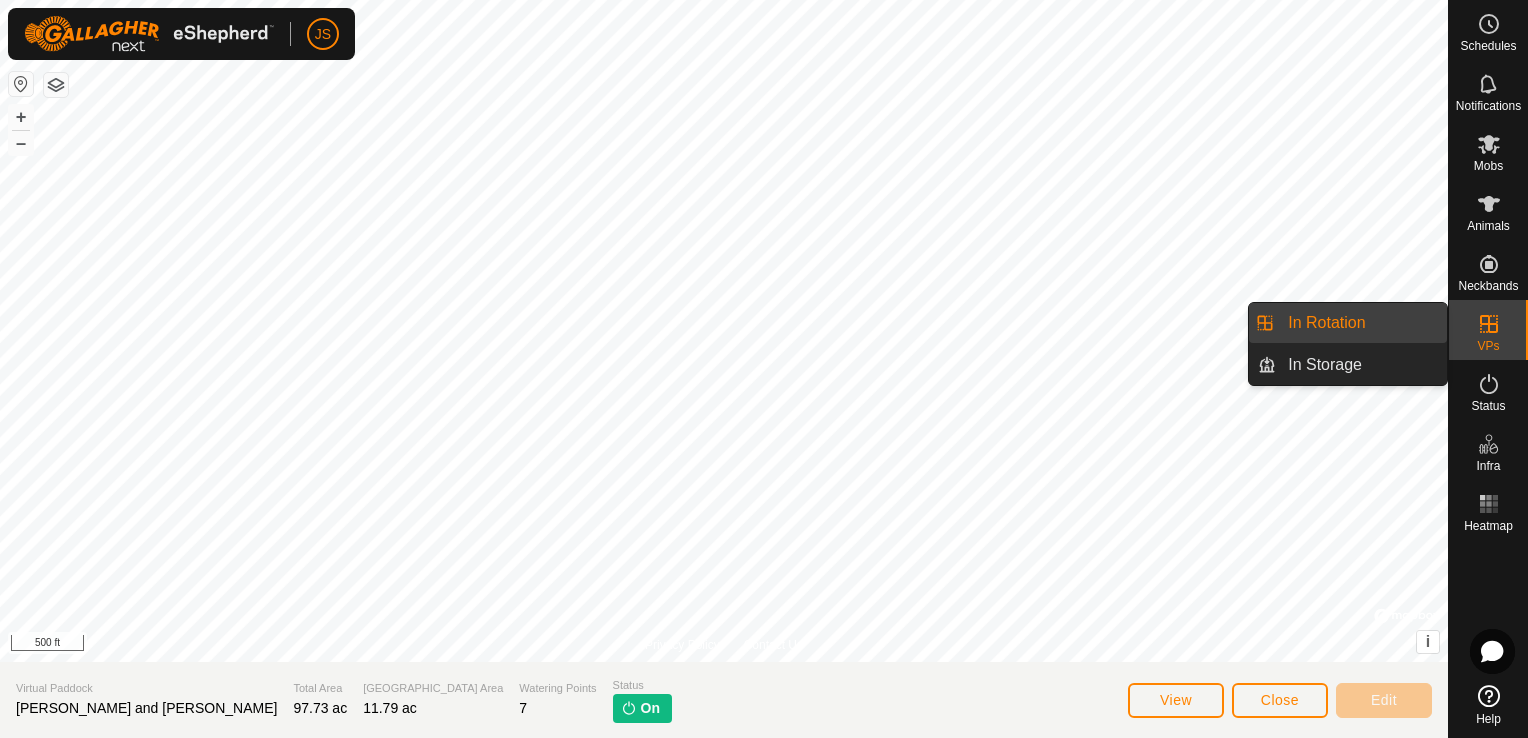 click on "VPs" at bounding box center [1488, 330] 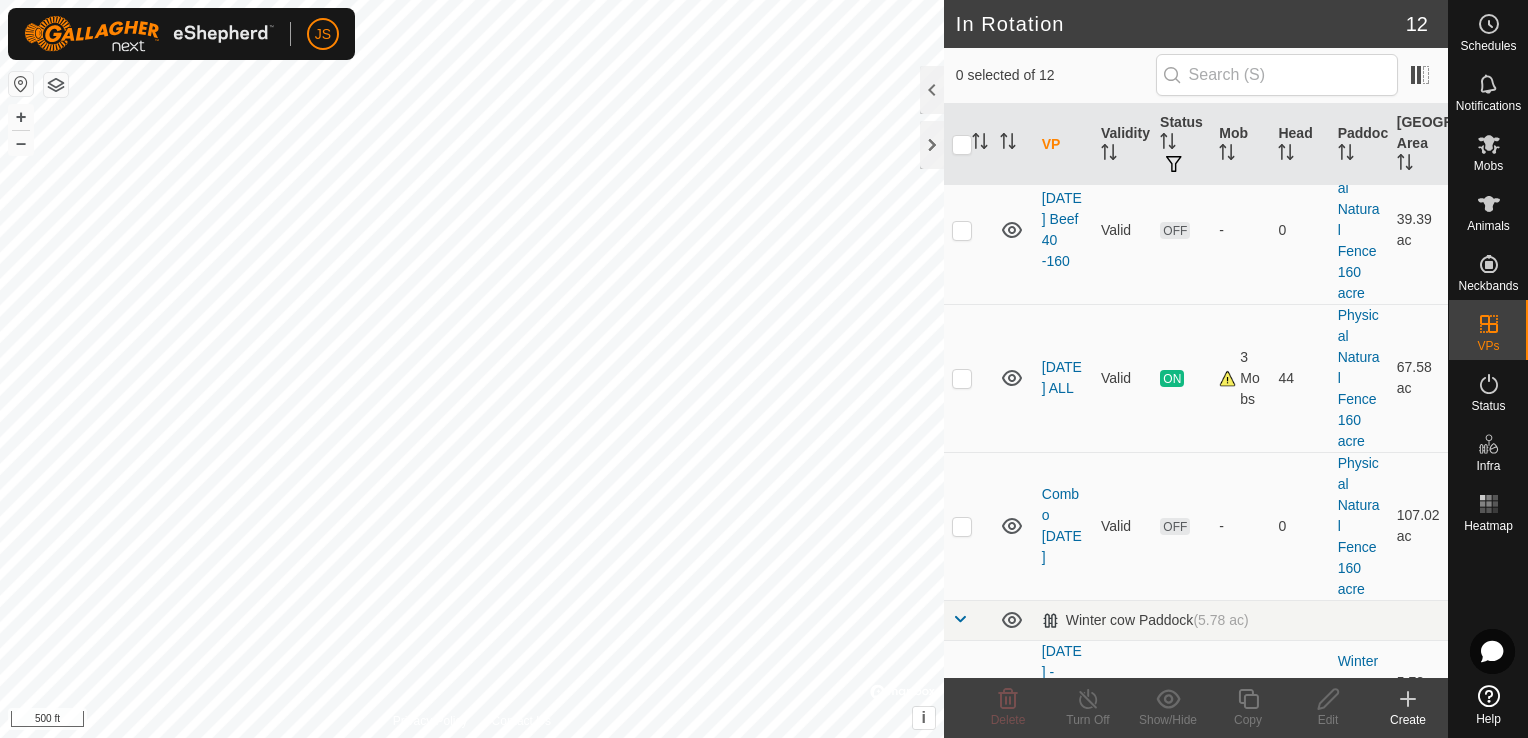 scroll, scrollTop: 1188, scrollLeft: 0, axis: vertical 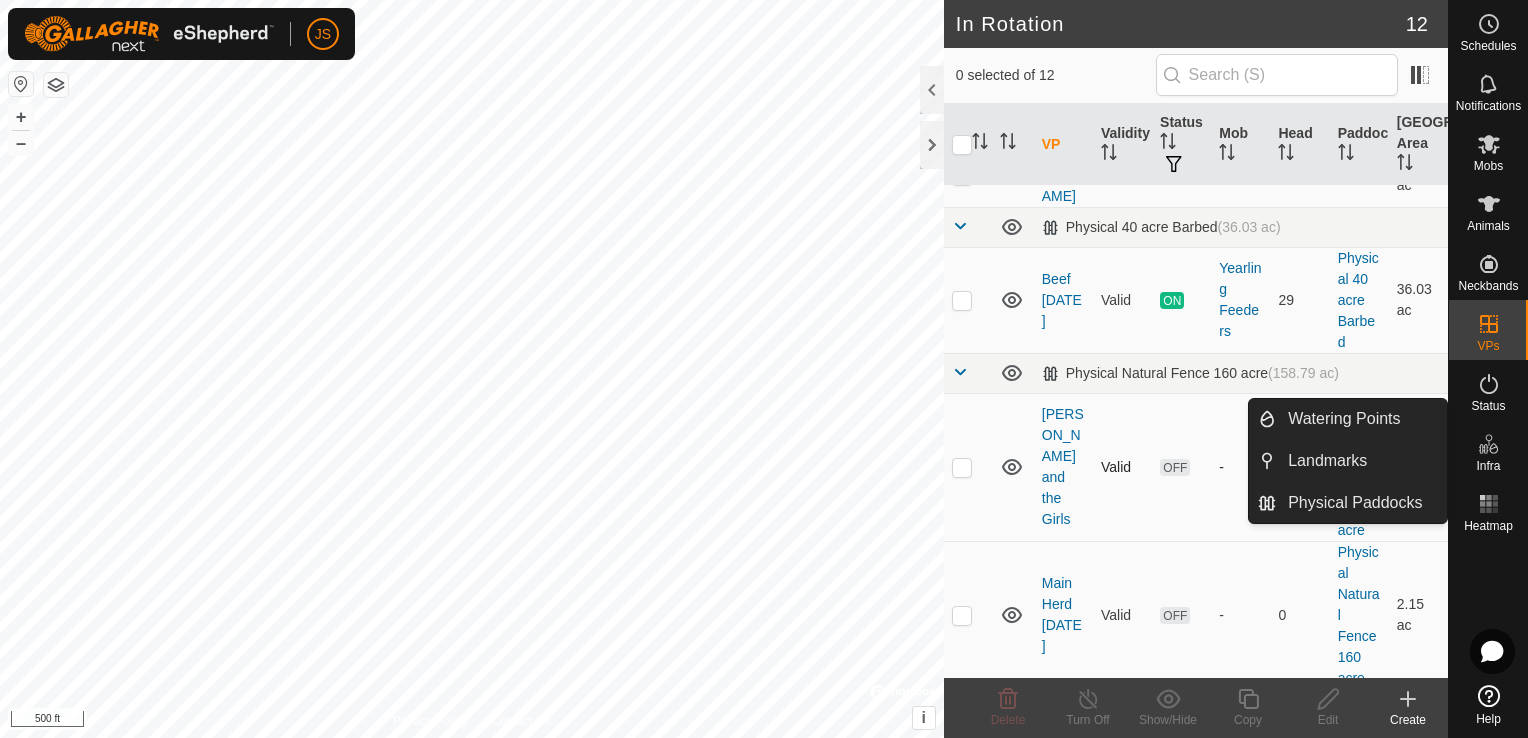 click at bounding box center [962, 467] 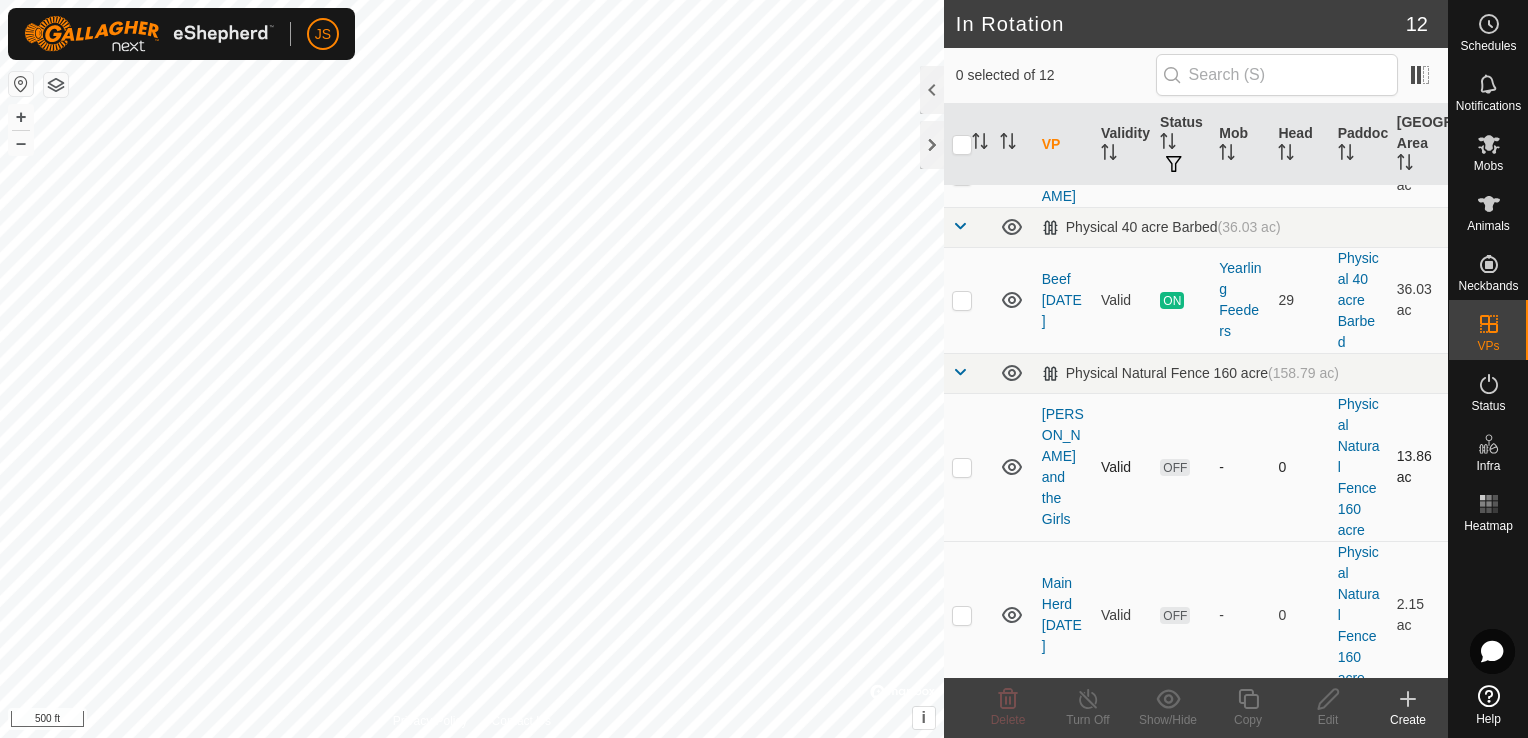checkbox on "true" 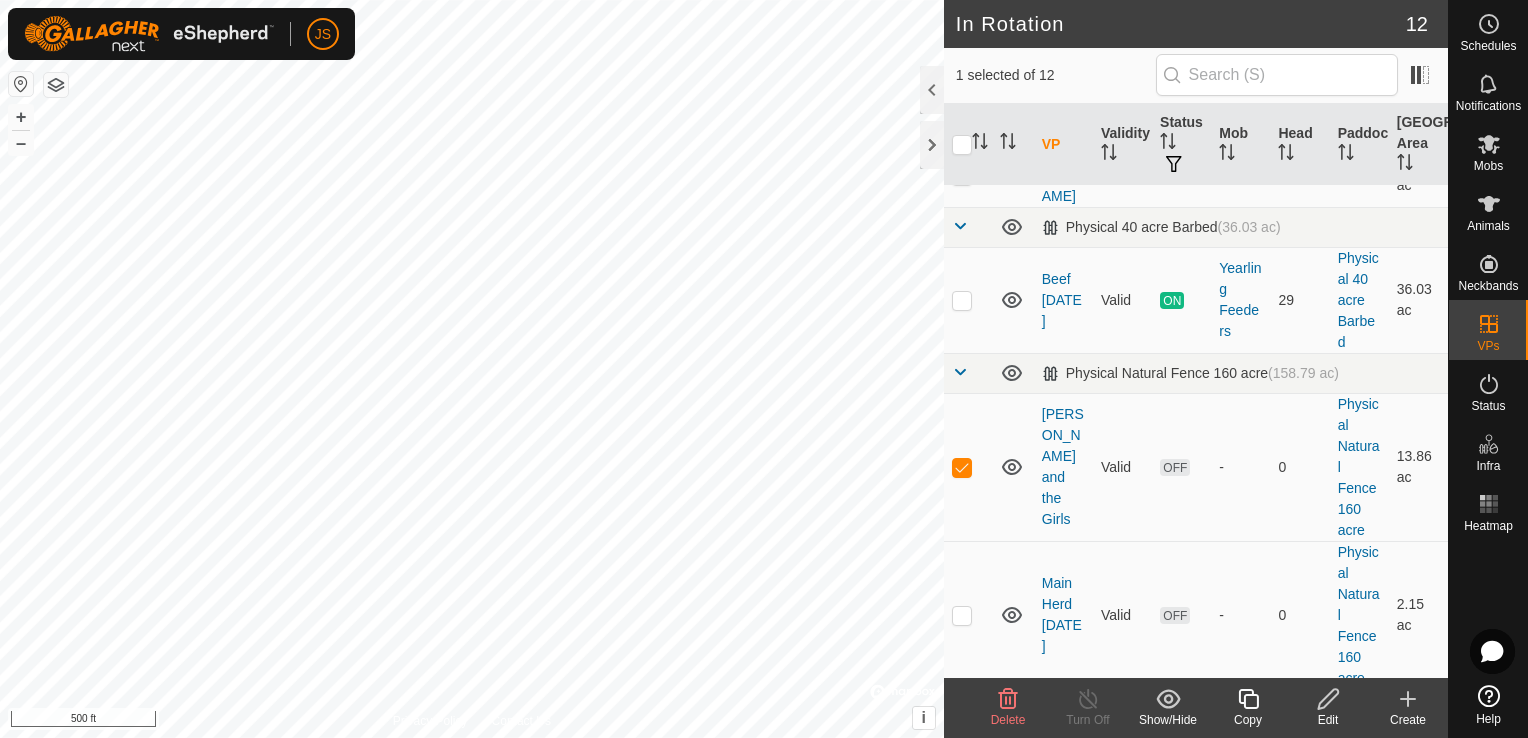 click 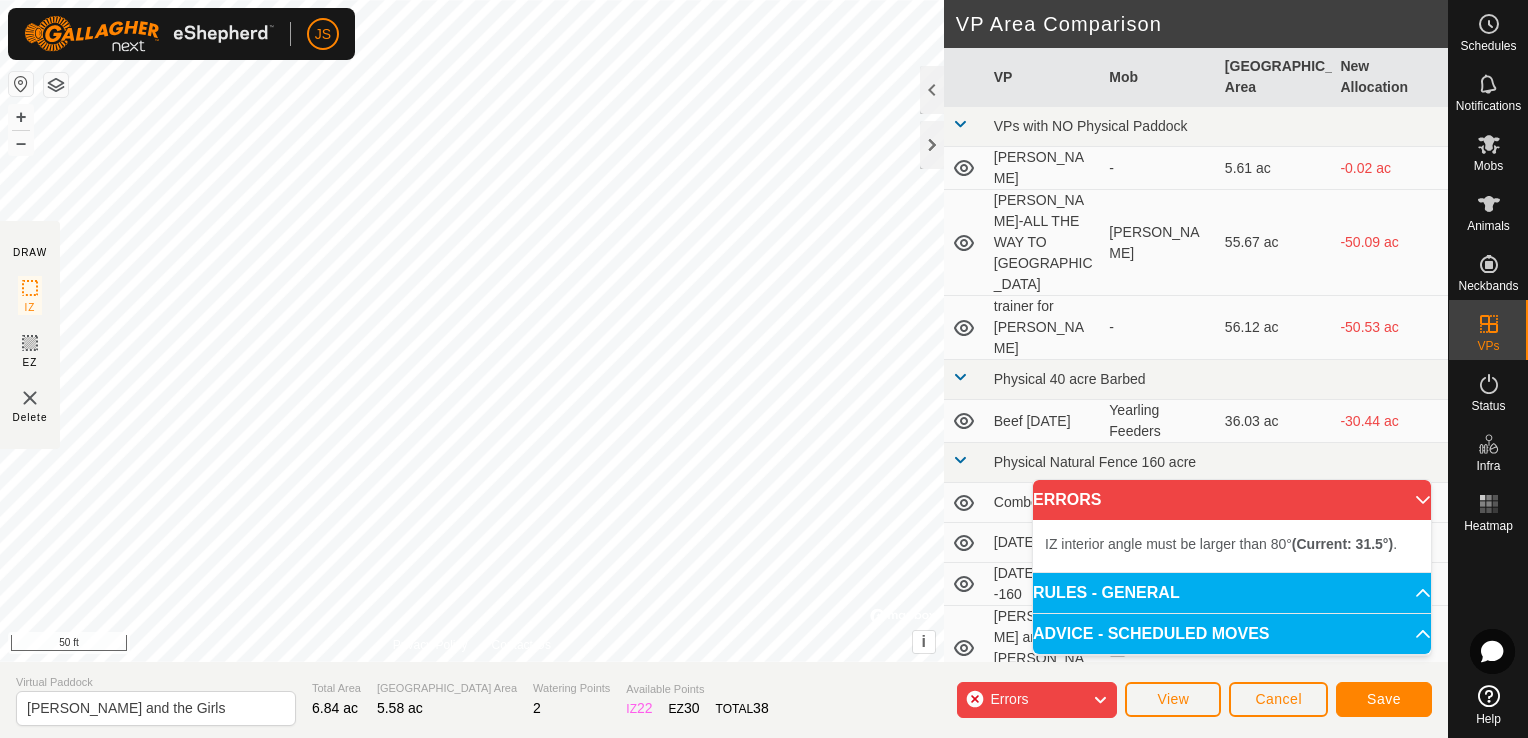 click 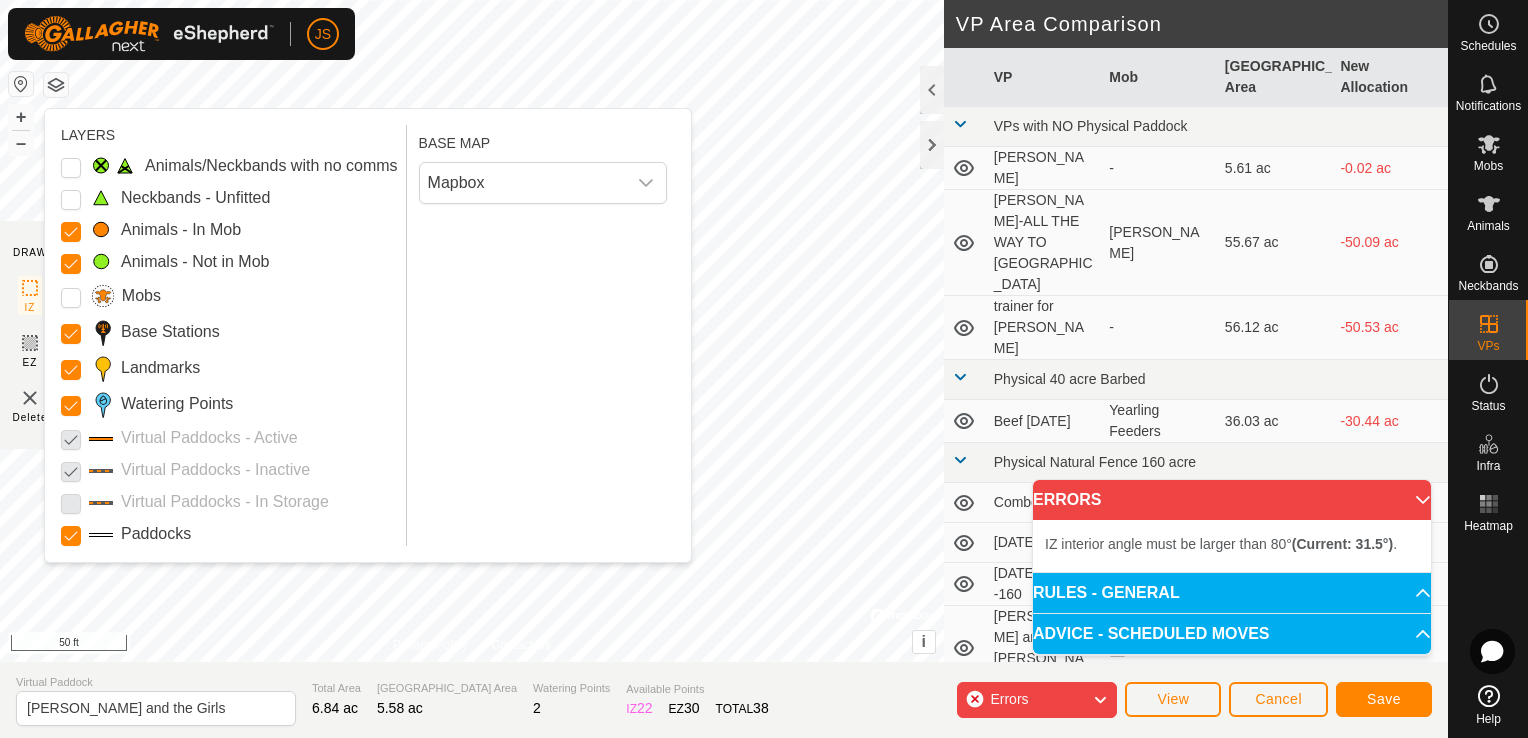 click 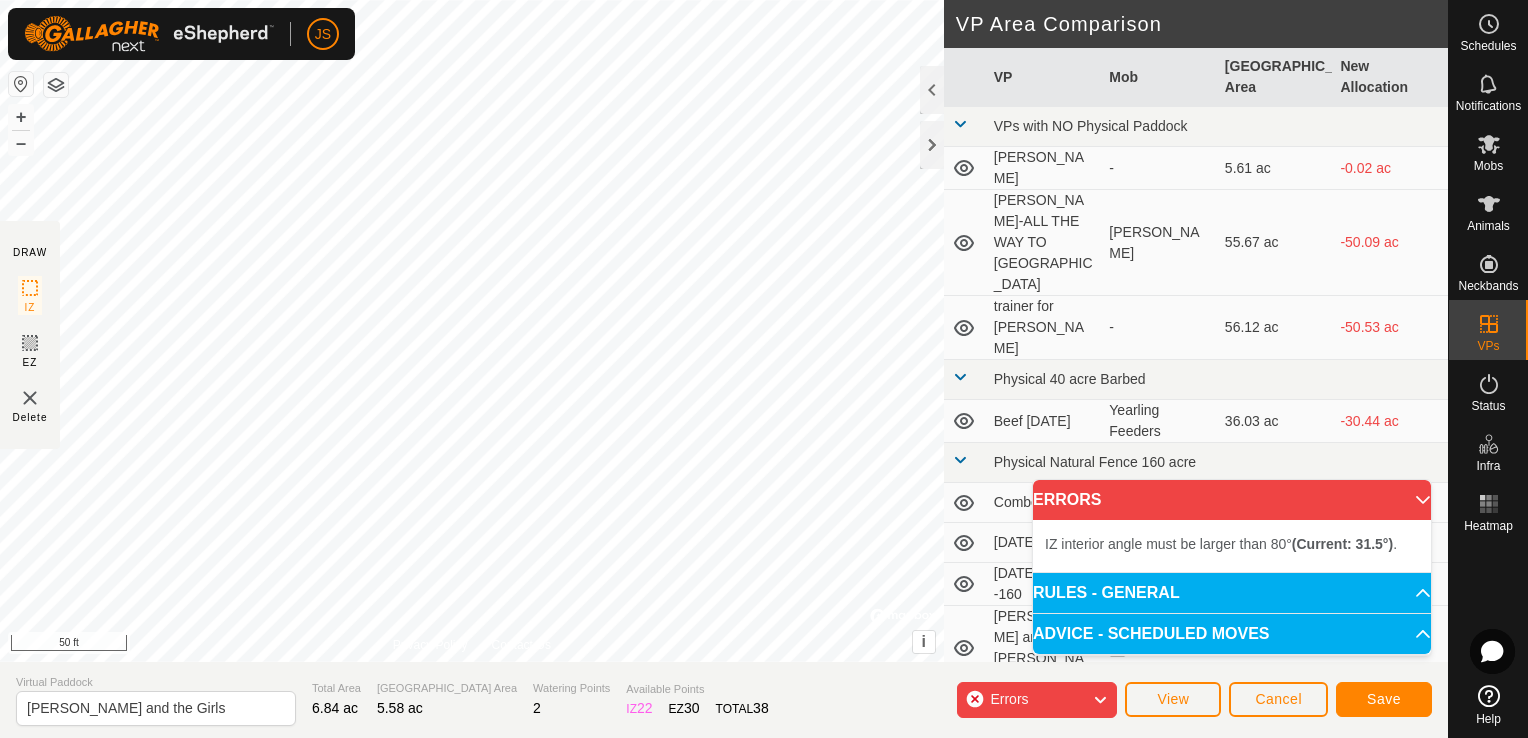 click 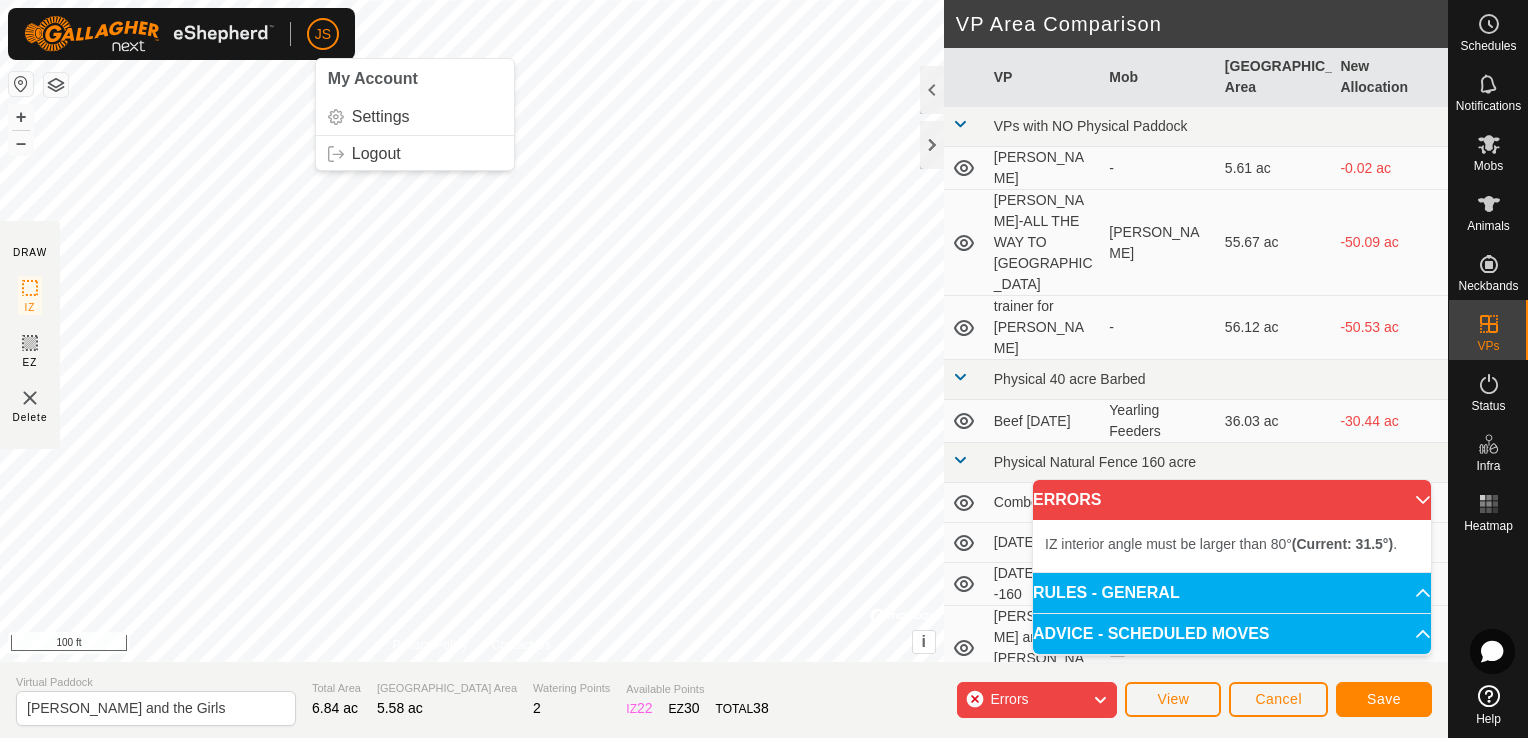 click 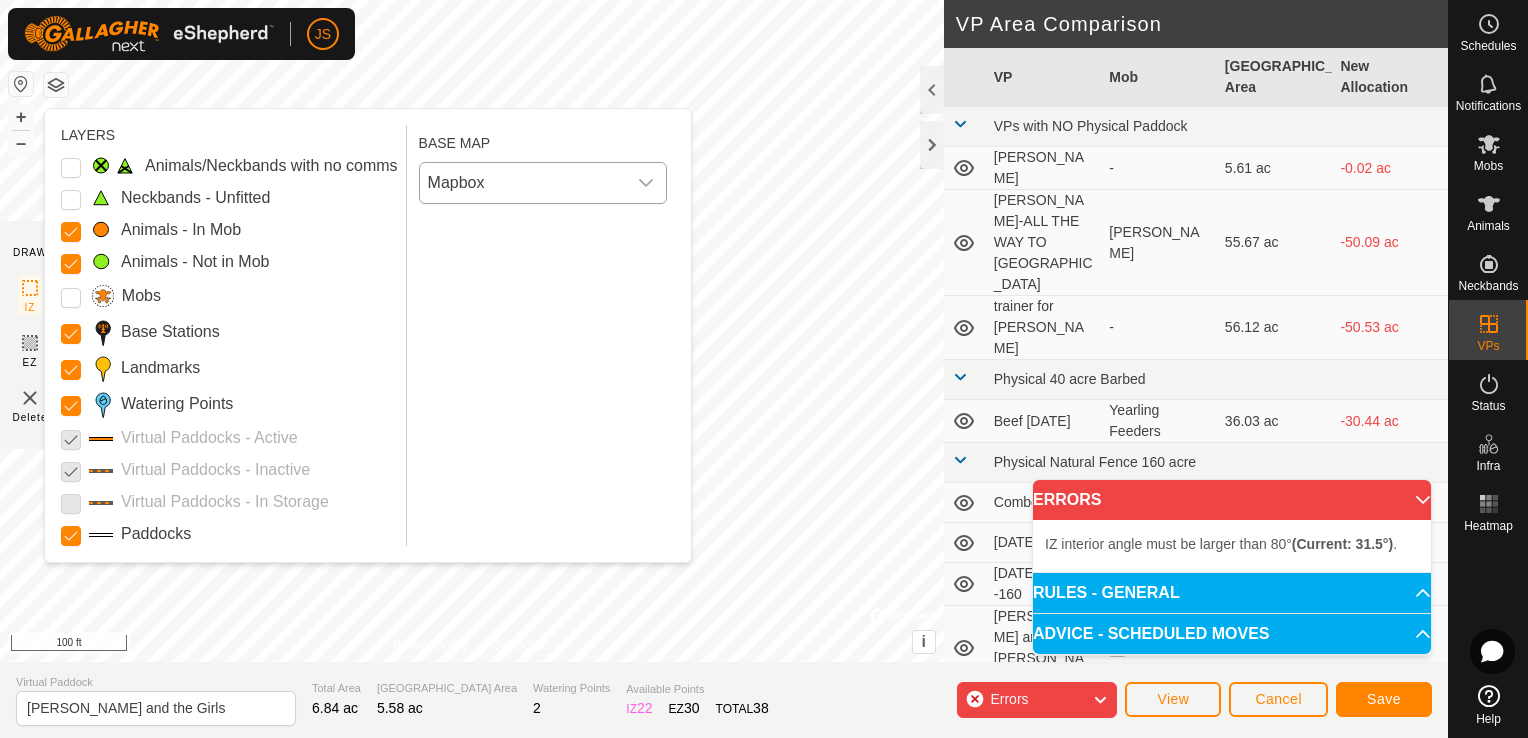 click on "Mapbox" at bounding box center [523, 183] 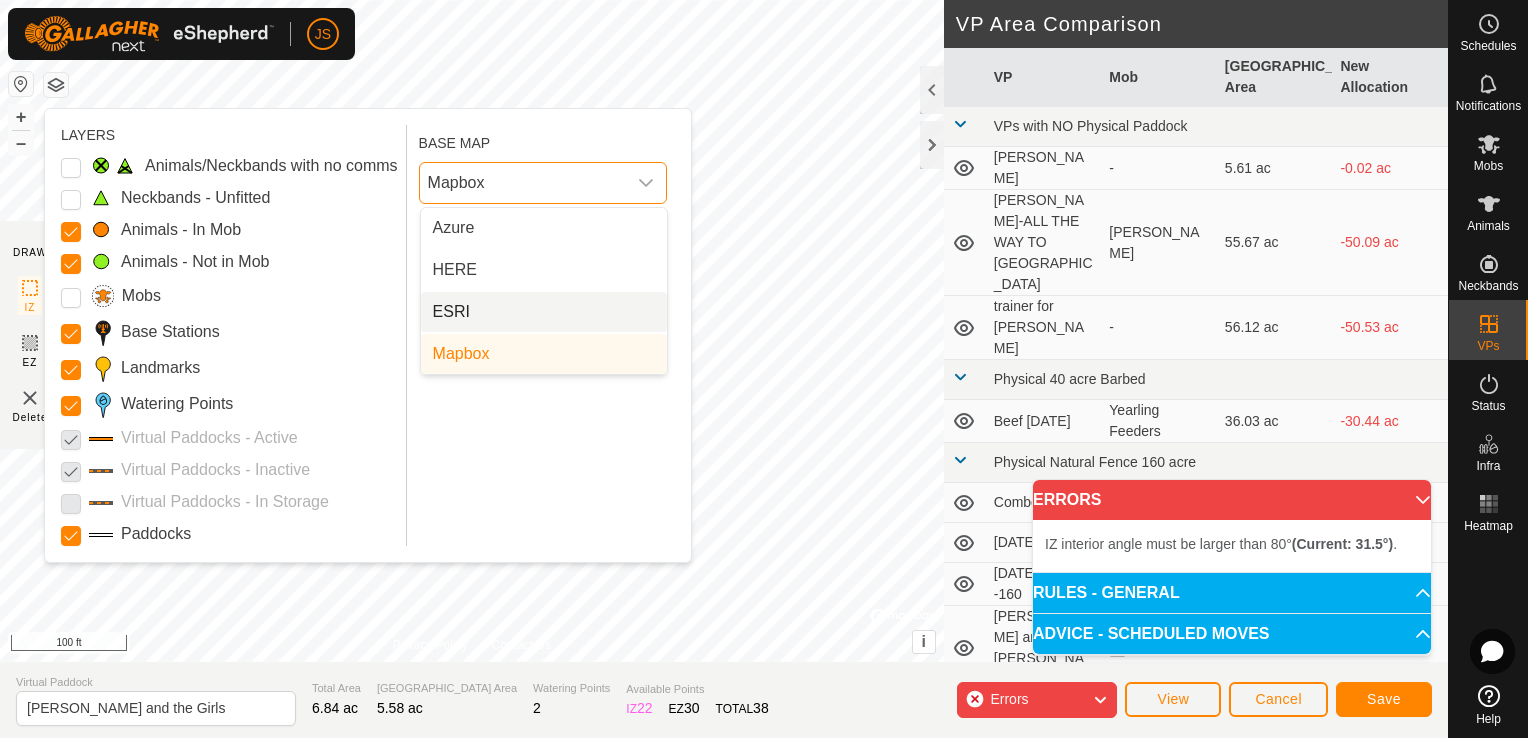 click on "ESRI" at bounding box center (544, 312) 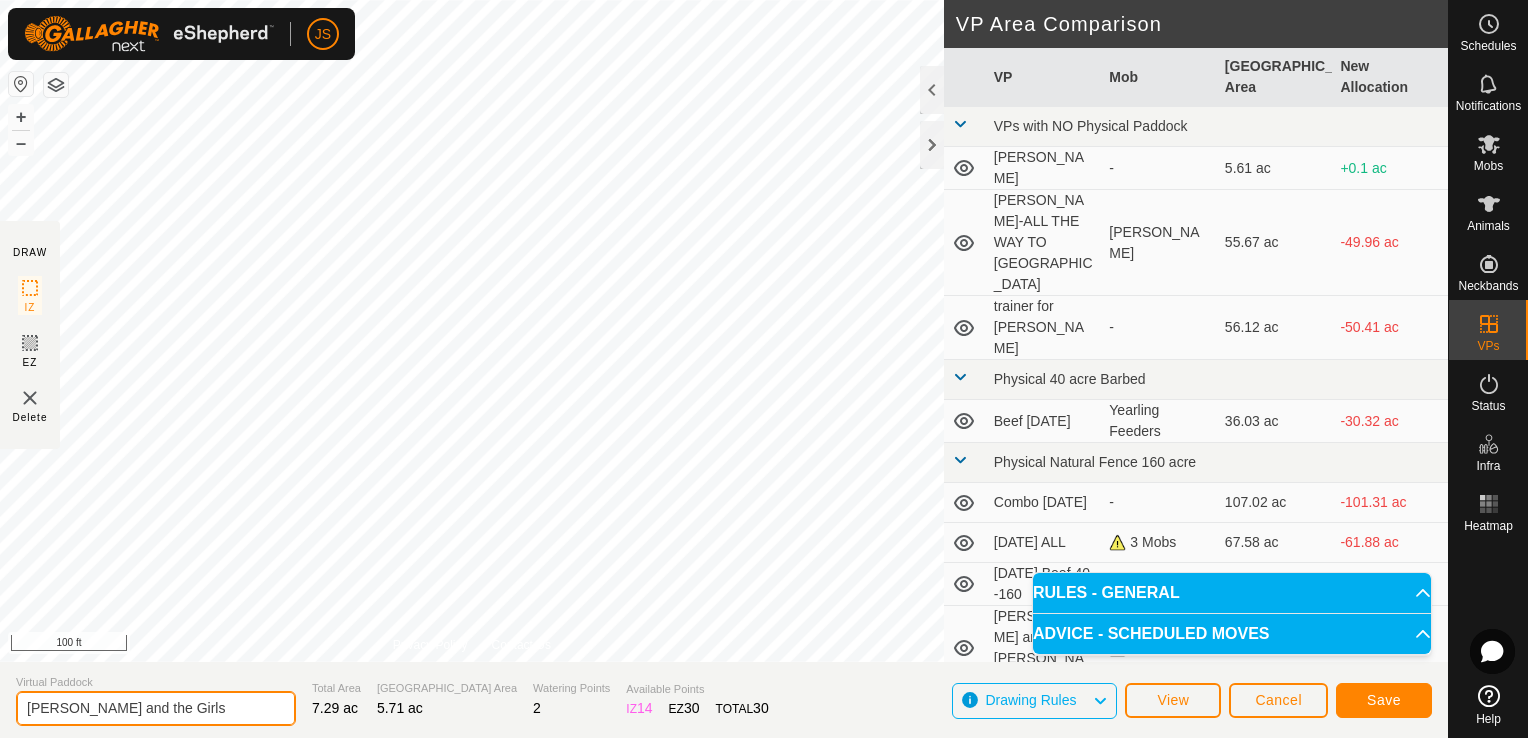 click on "[PERSON_NAME] and the Girls" 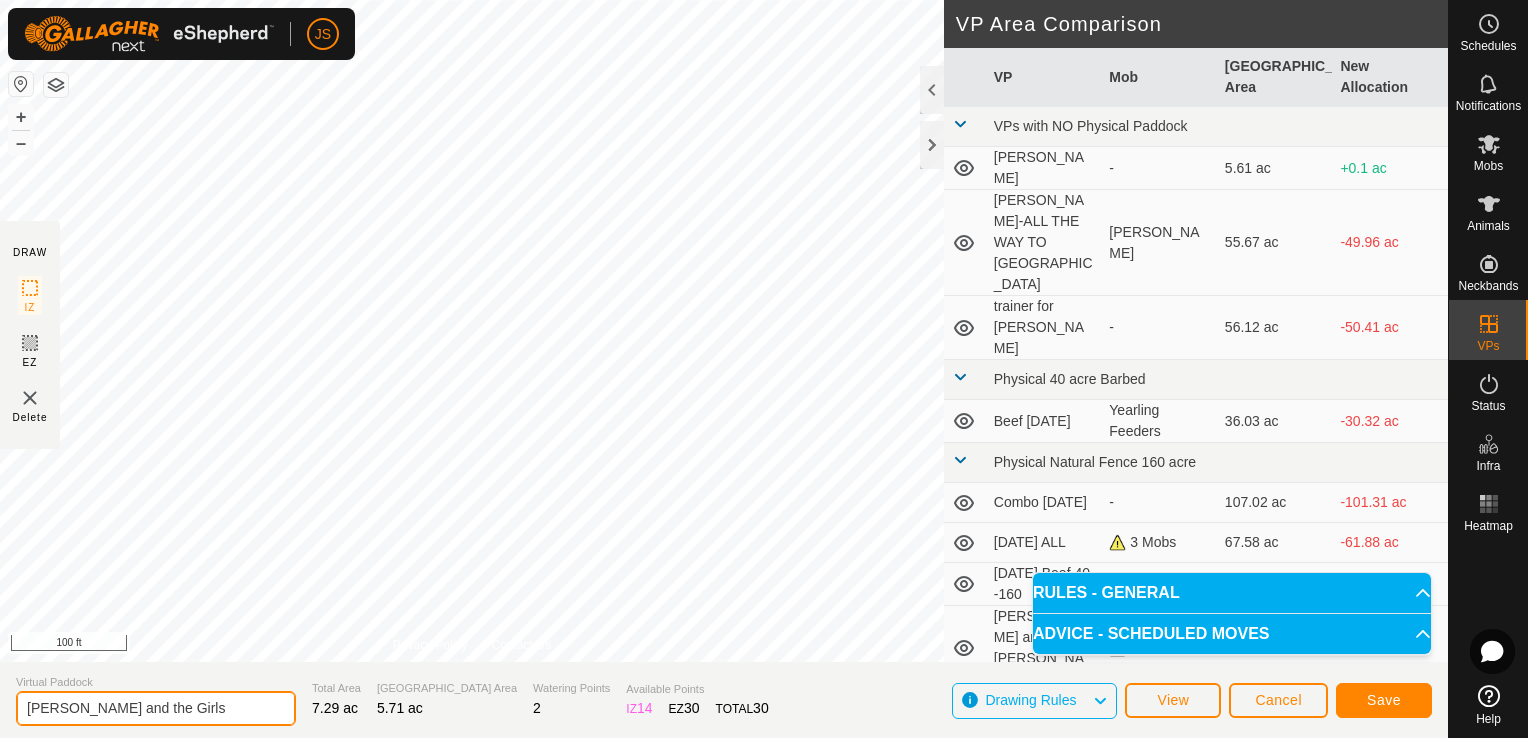 click on "[PERSON_NAME] and the Girls" 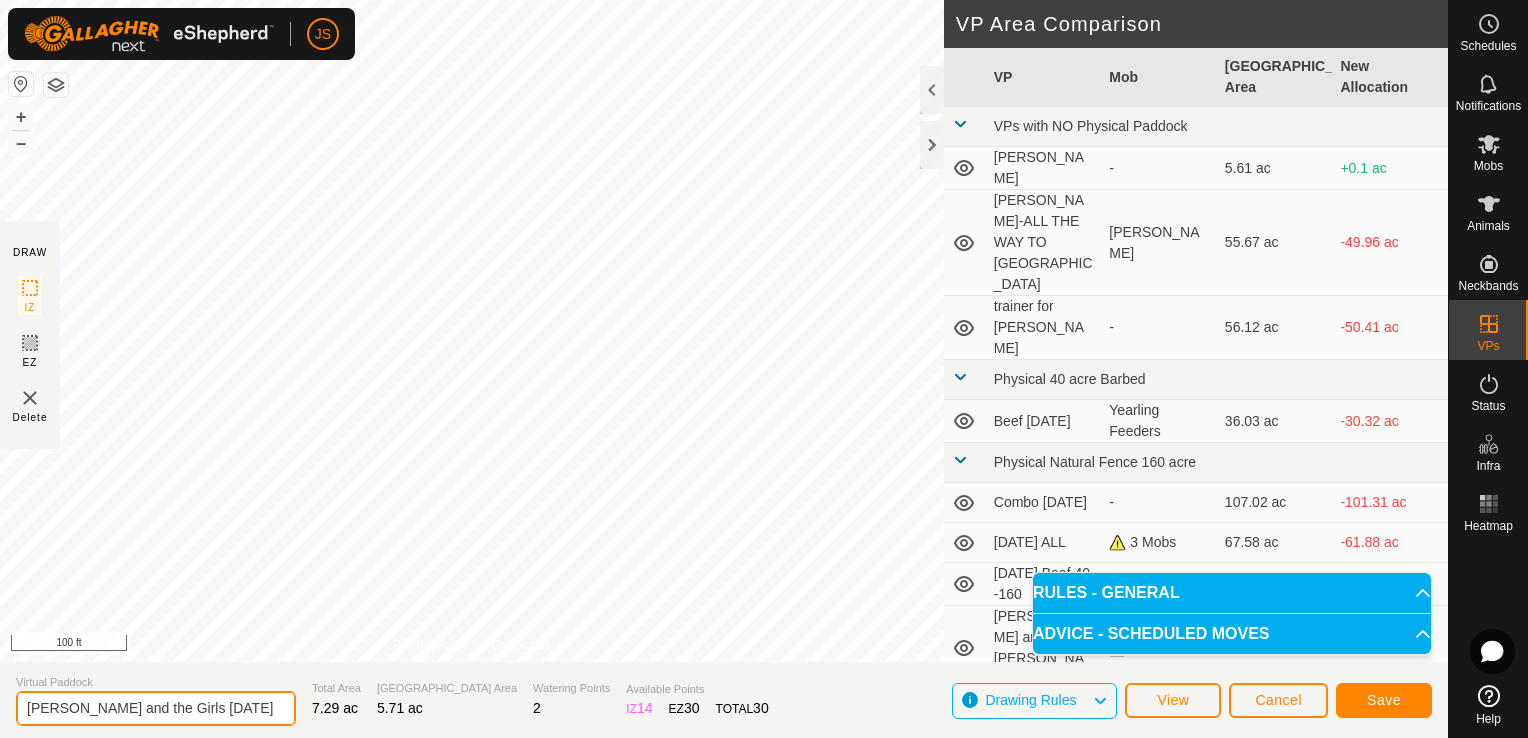type on "[PERSON_NAME] and the Girls [DATE]" 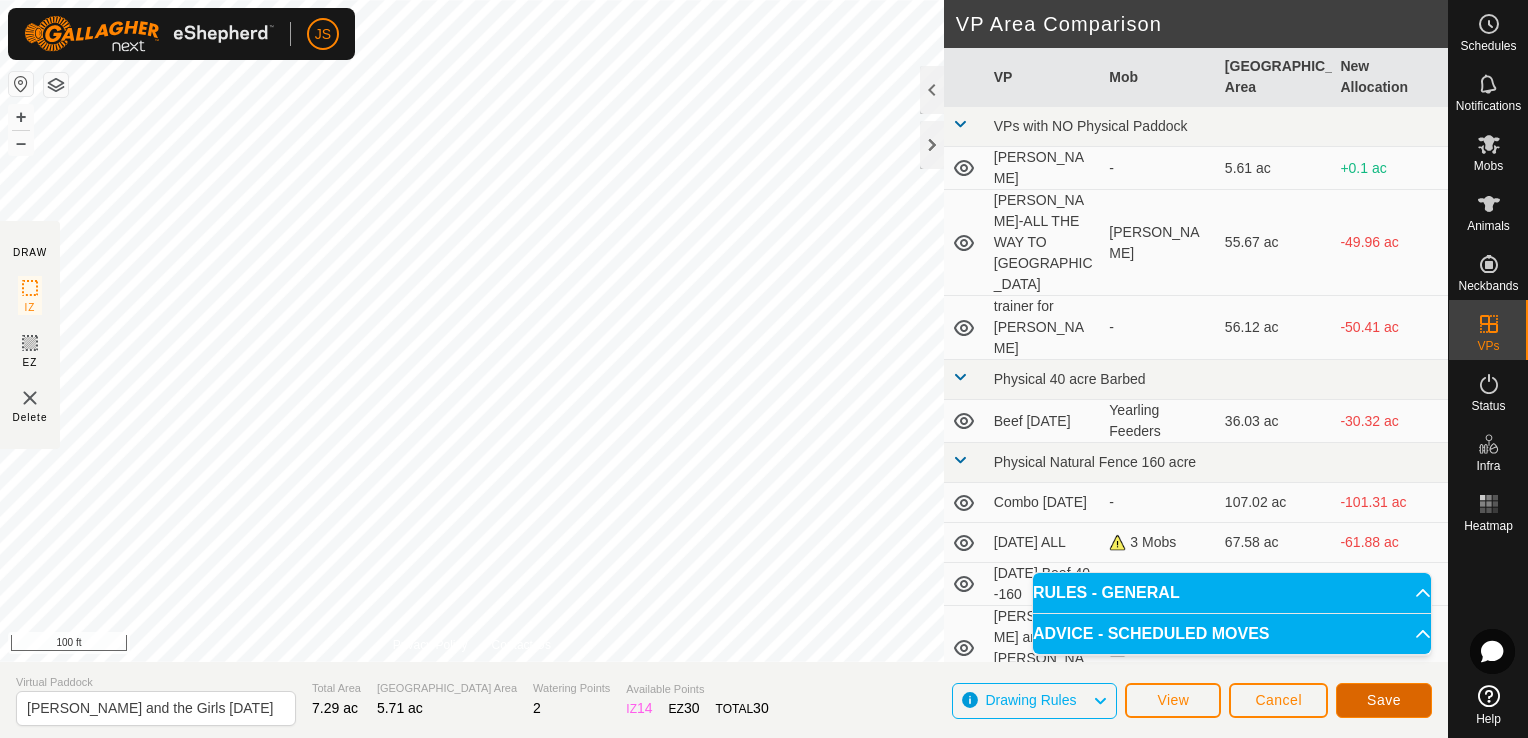 click on "Save" 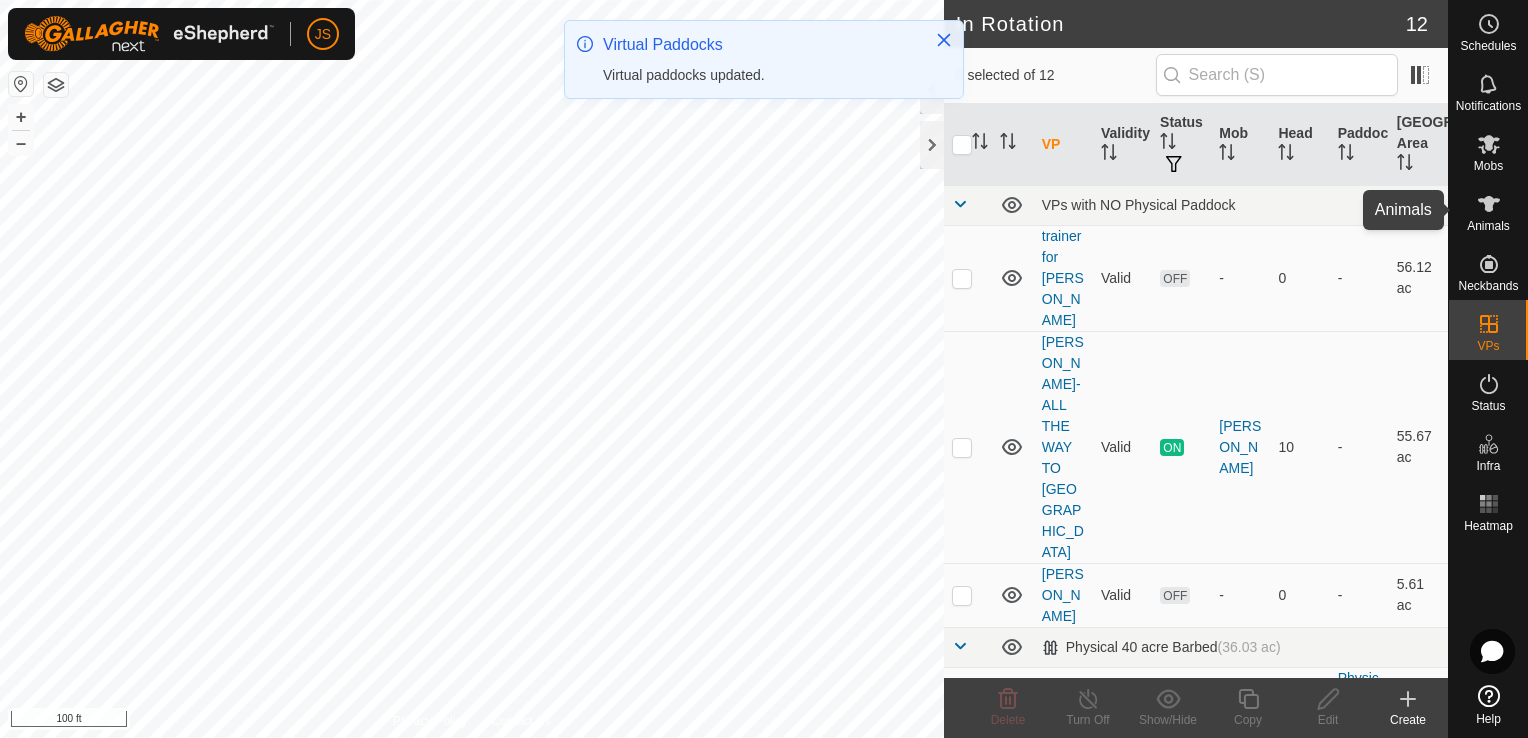 click 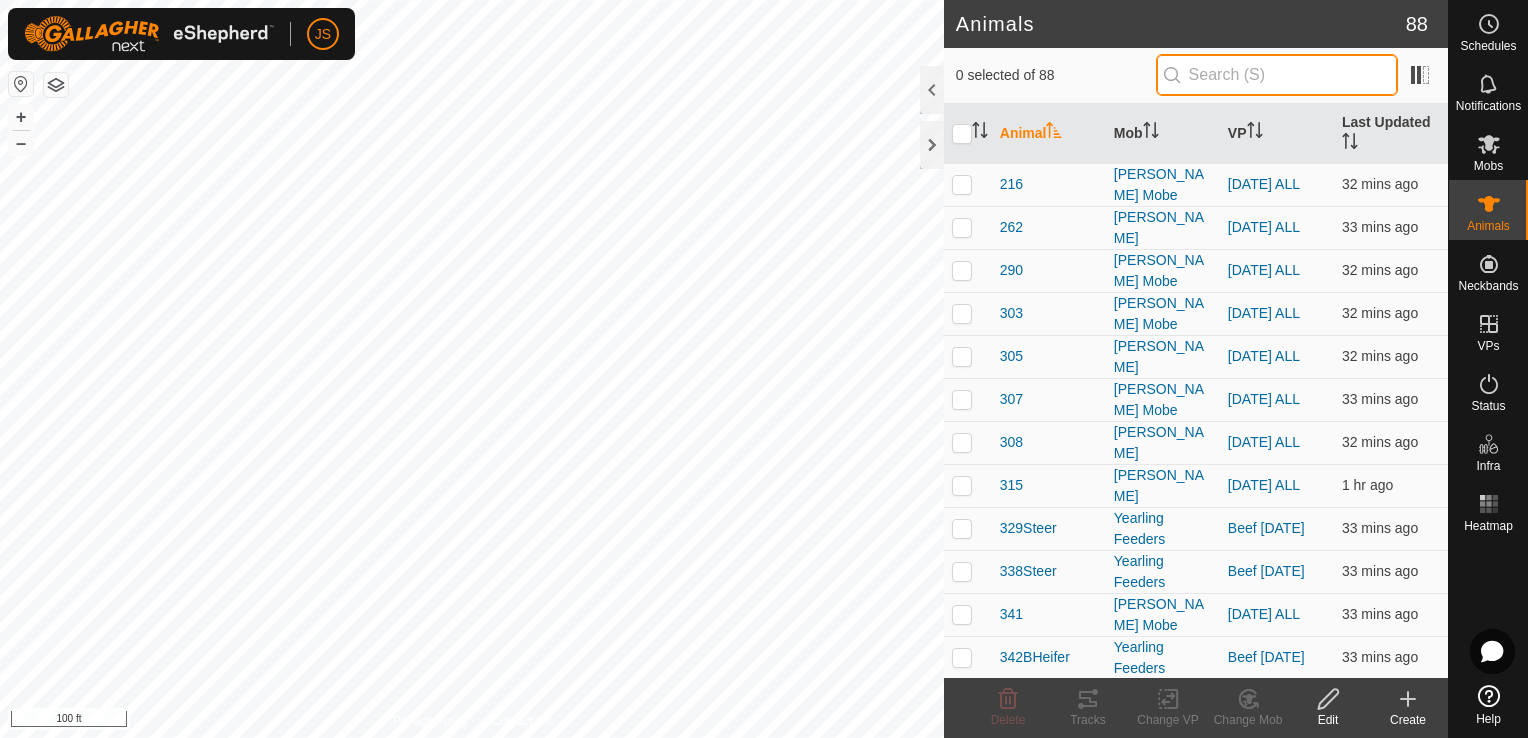 click at bounding box center [1277, 75] 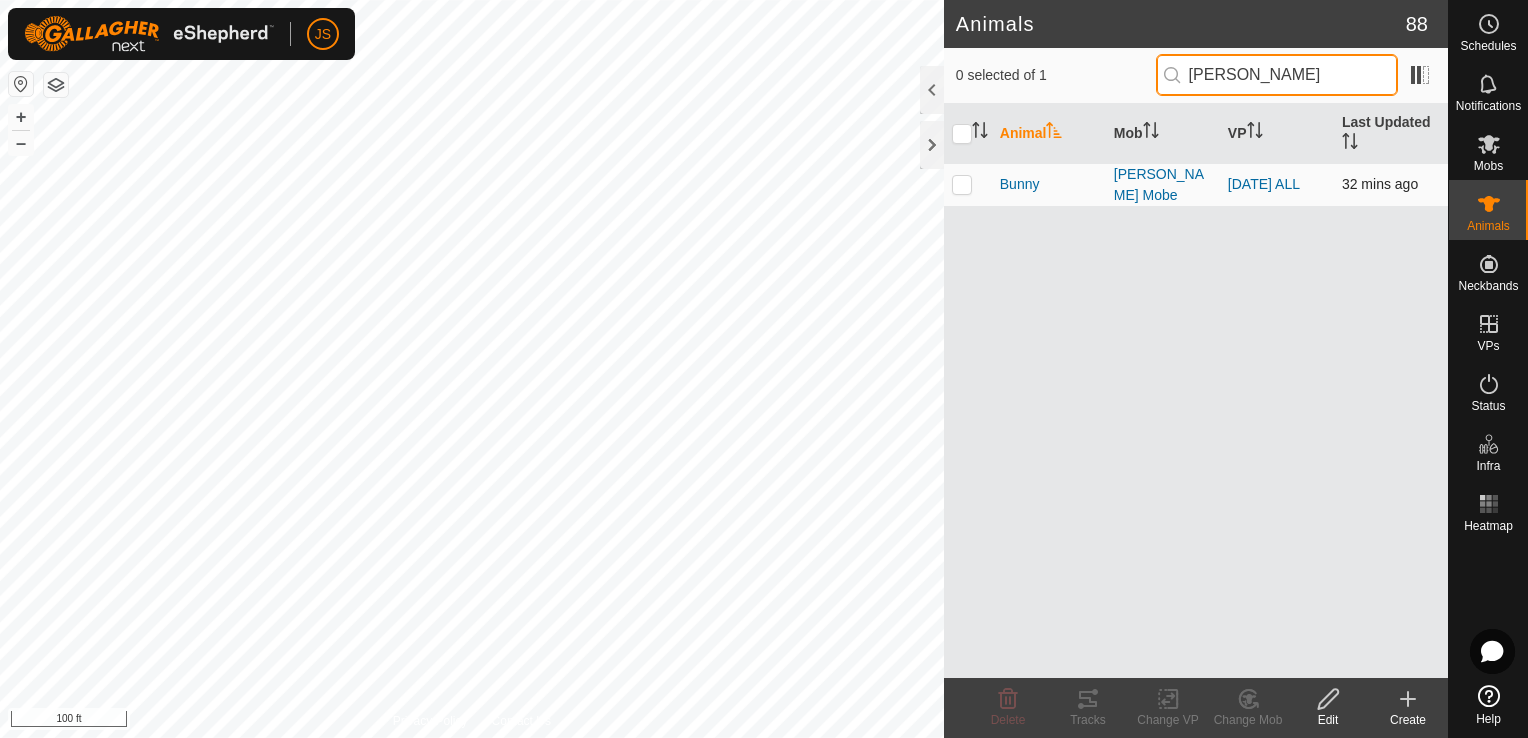 type on "[PERSON_NAME]" 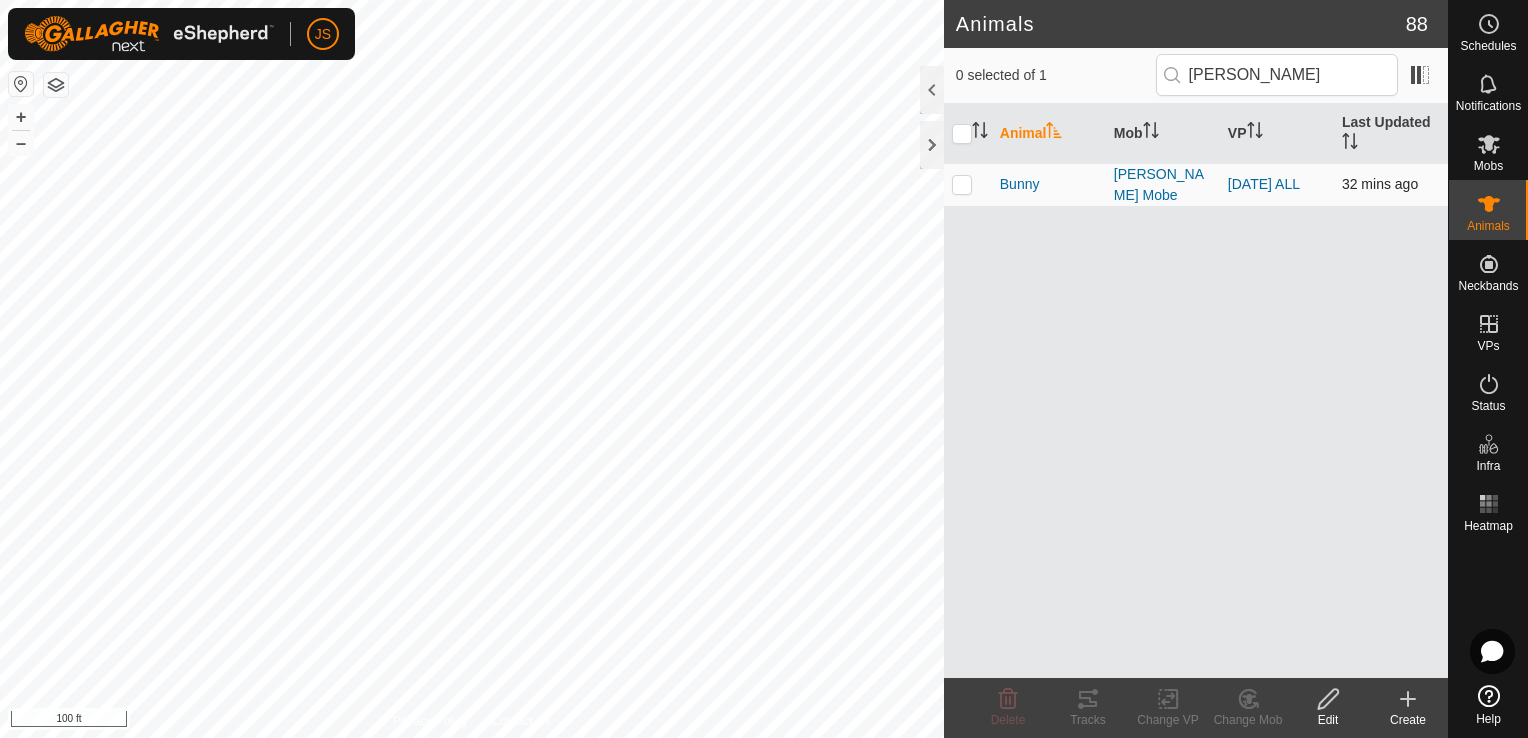 click at bounding box center [962, 184] 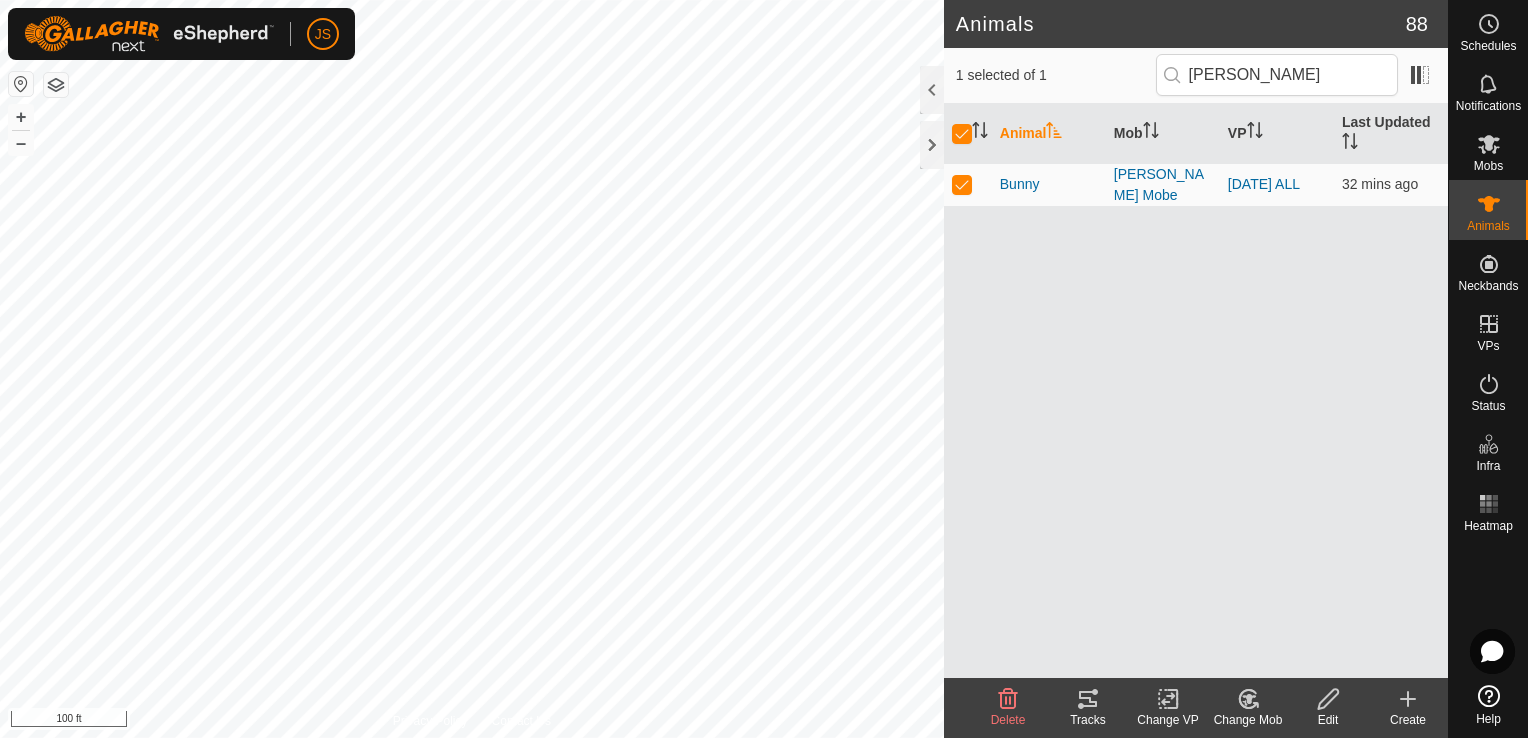 click 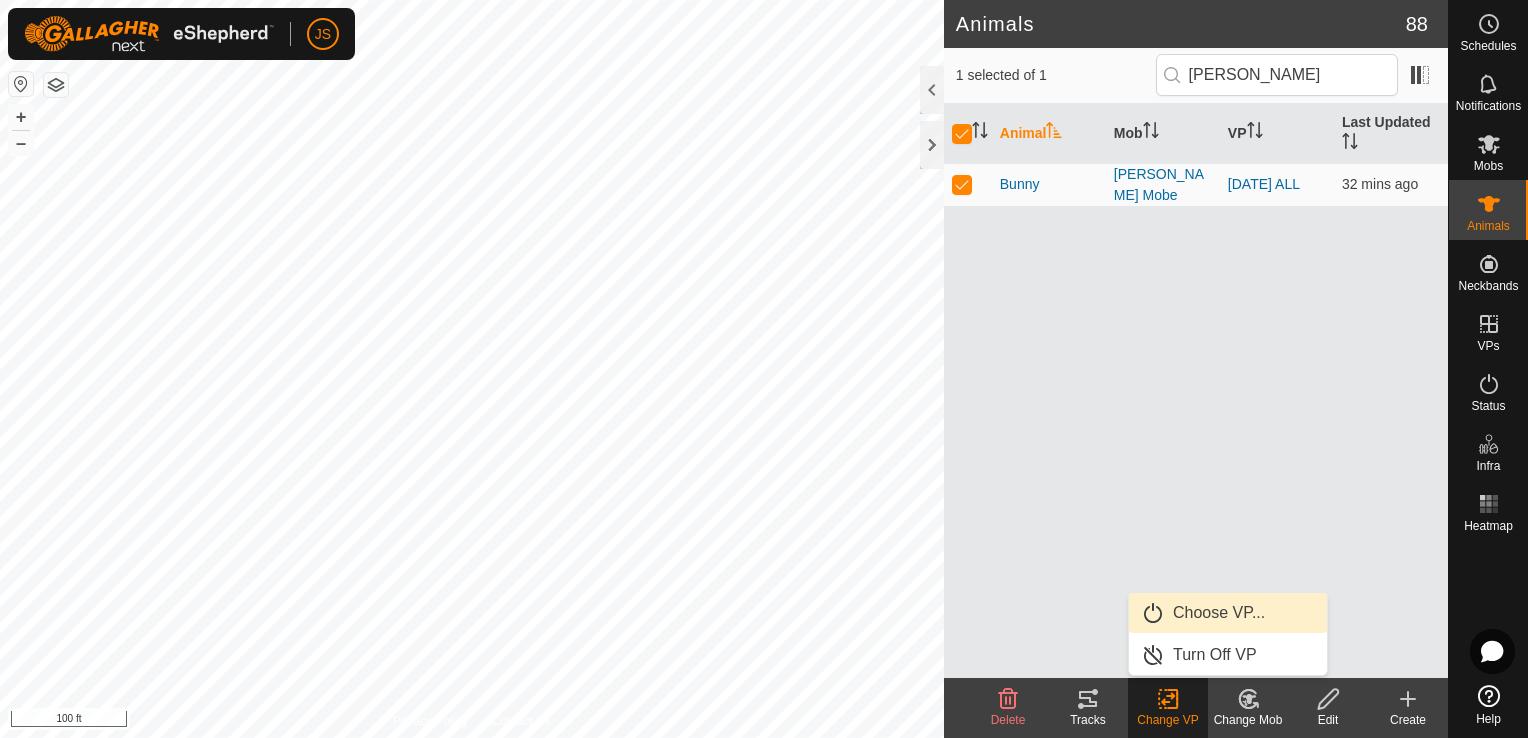 click on "Choose VP..." at bounding box center (1228, 613) 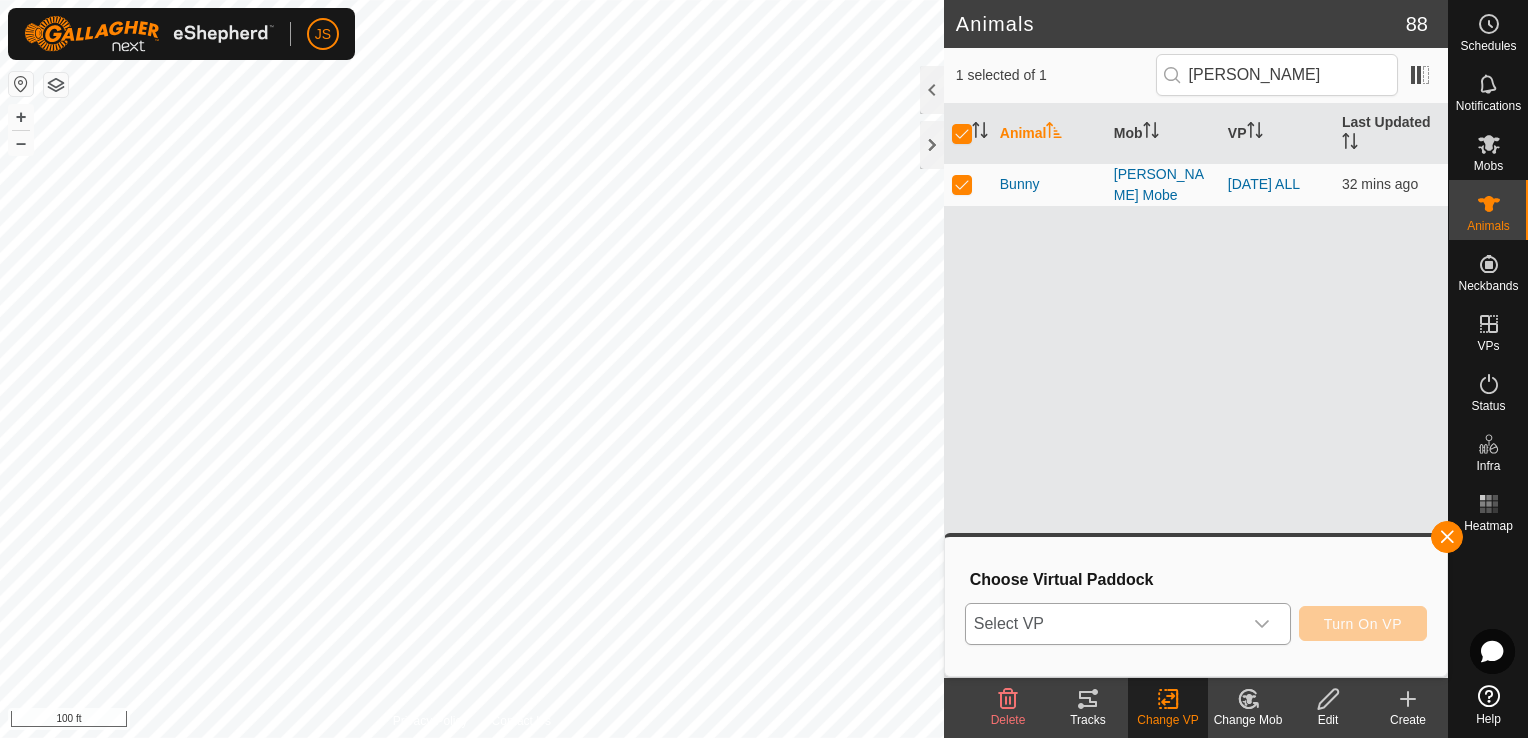 click on "Select VP" at bounding box center [1104, 624] 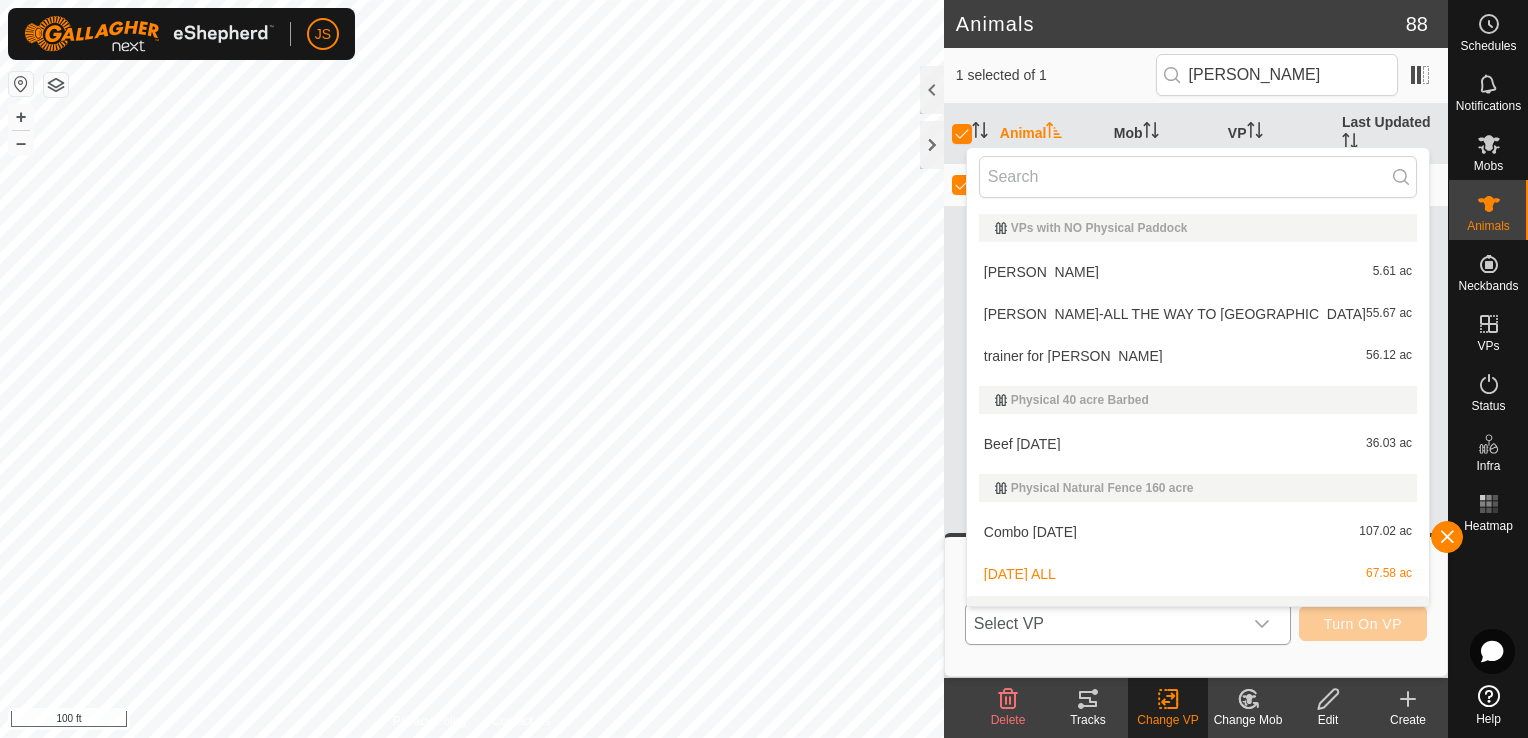 scroll, scrollTop: 30, scrollLeft: 0, axis: vertical 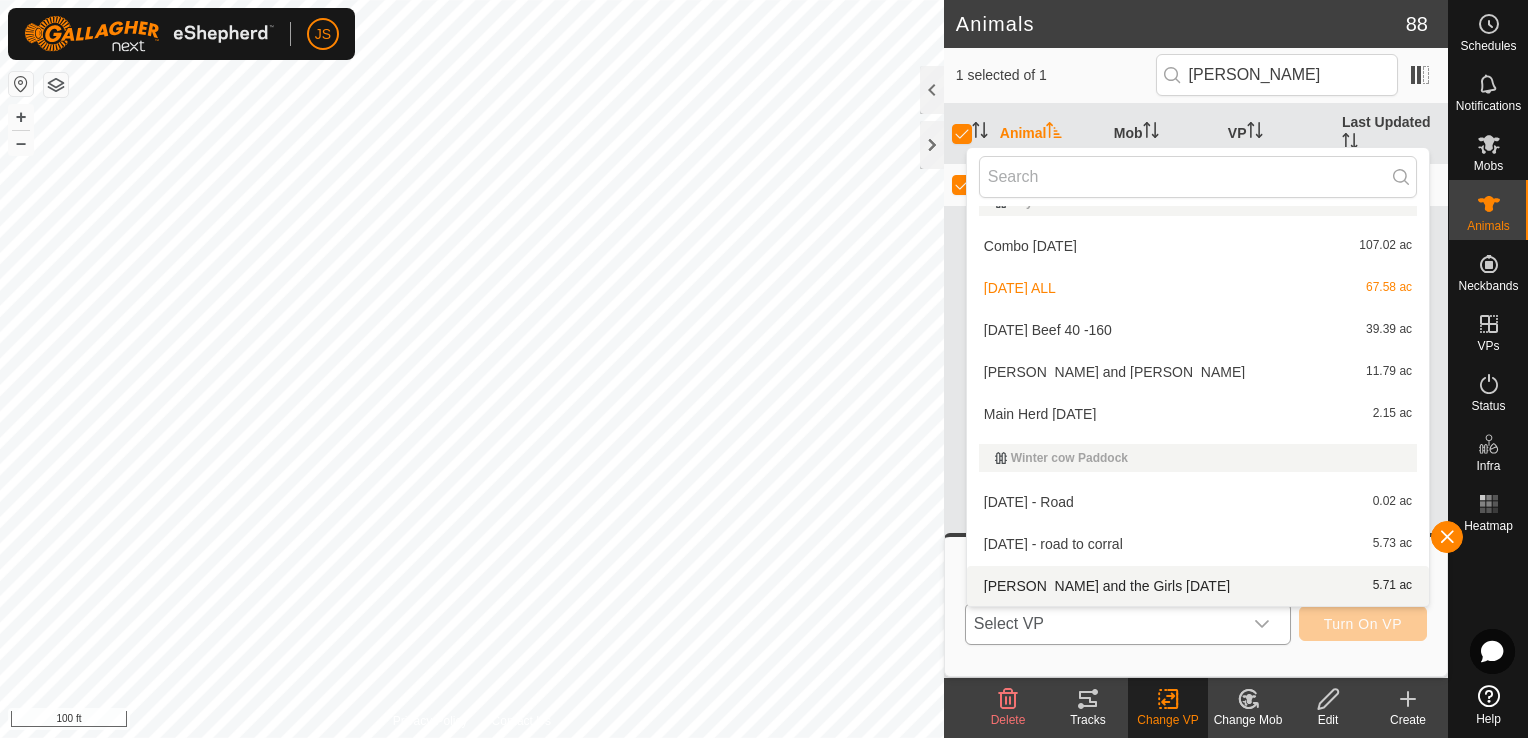 click on "[PERSON_NAME] and the Girls [DATE]  5.71 ac" at bounding box center (1198, 586) 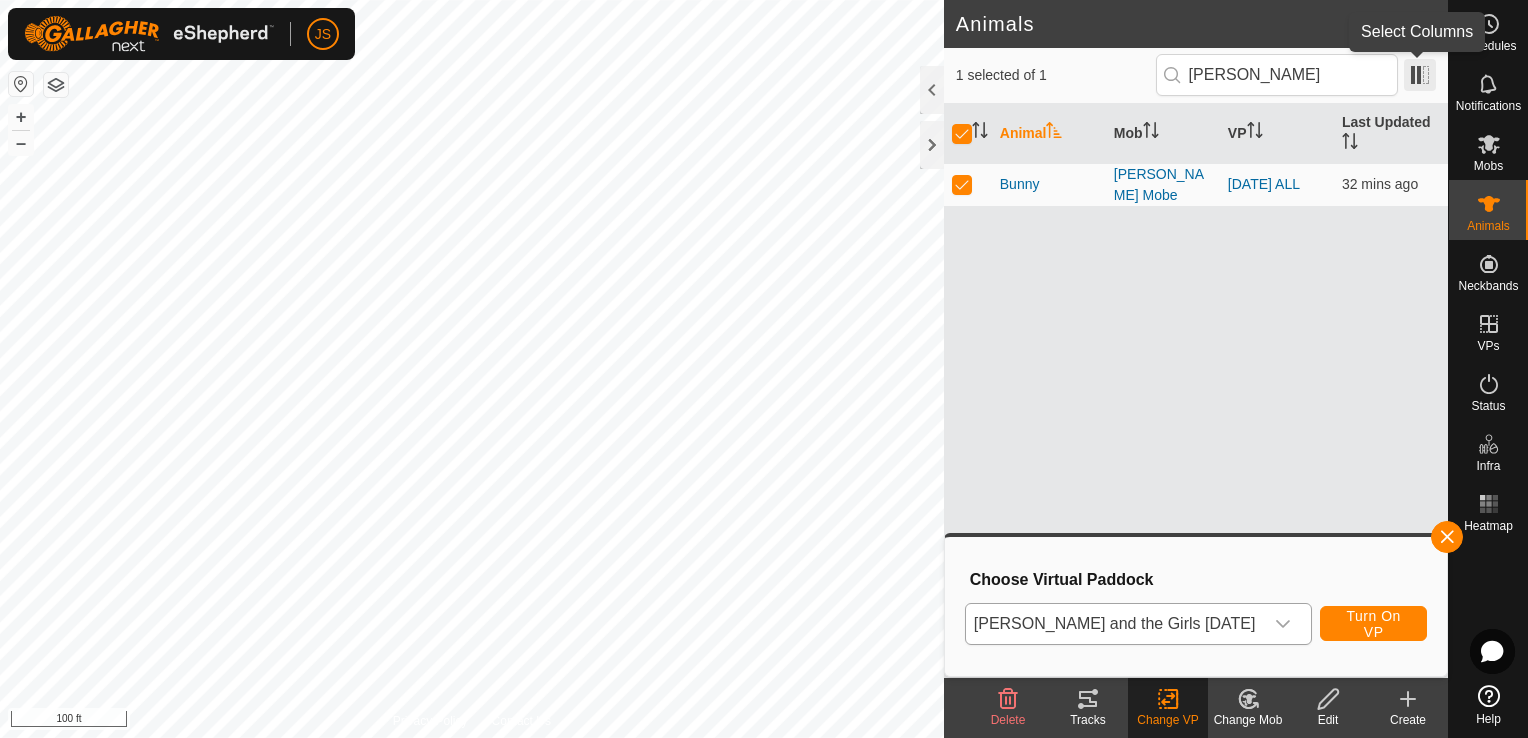 click at bounding box center [1420, 75] 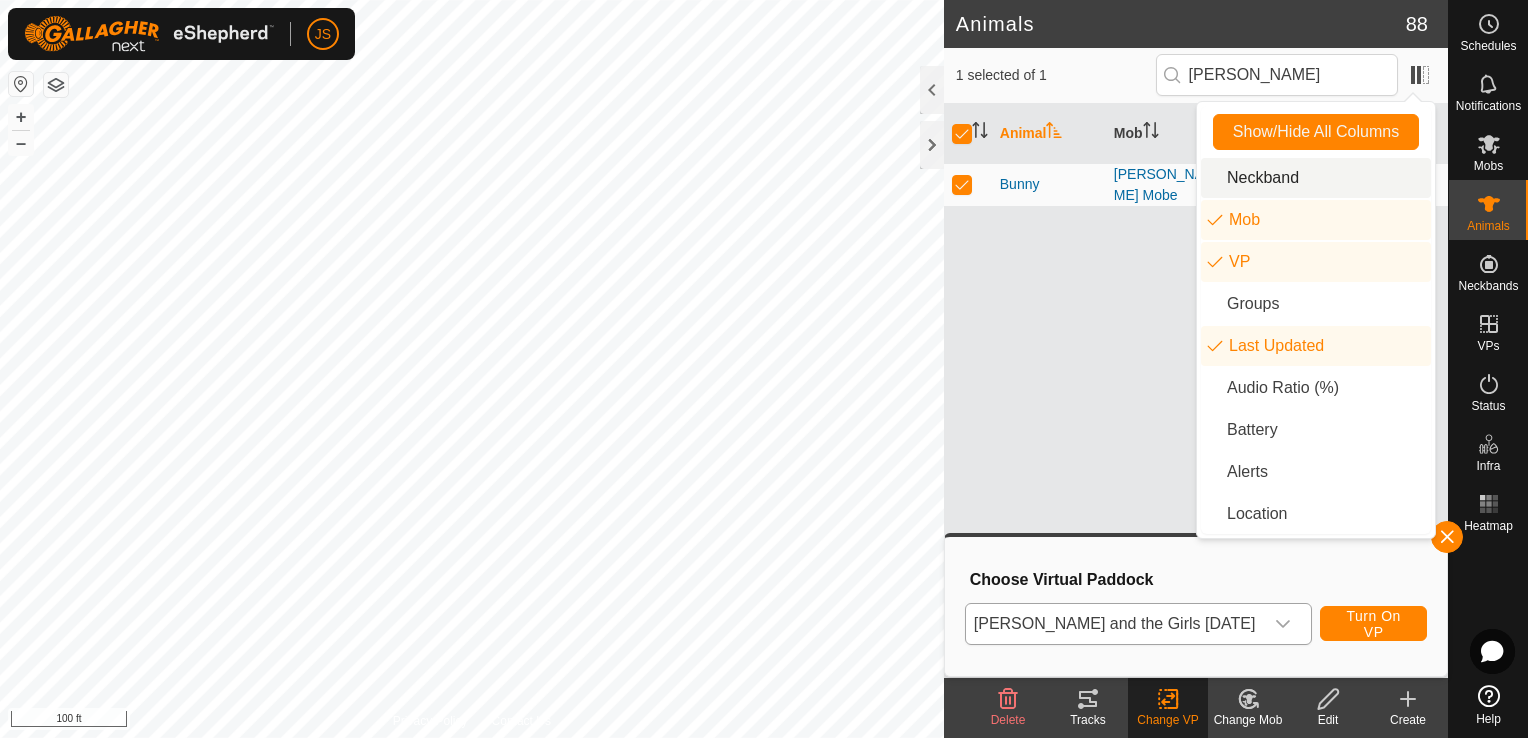 click on "Neckband" at bounding box center (1316, 178) 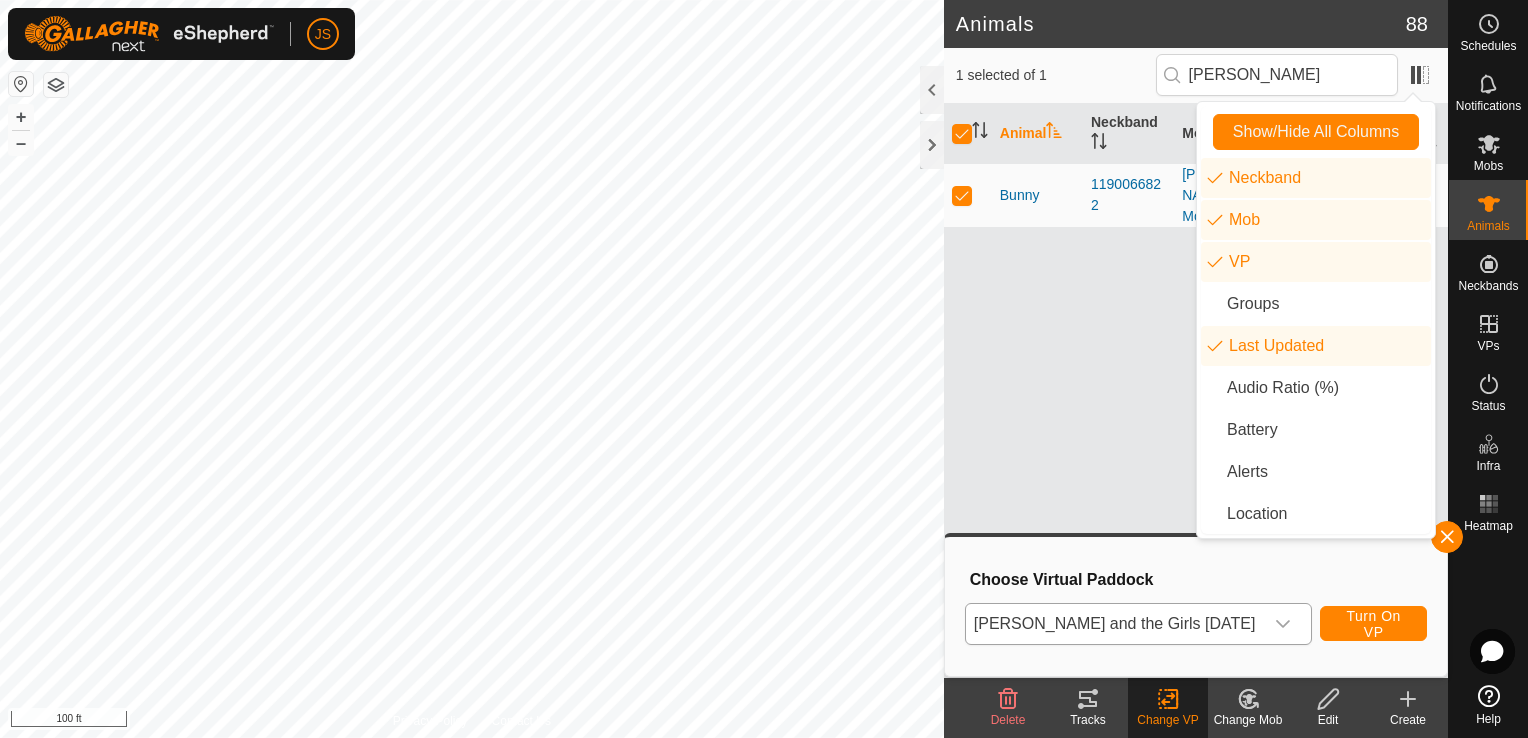 click on "Animal   Neckband   Mob   VP   Last Updated   Bunny   1190066822   [PERSON_NAME]  [DATE] ALL  32 mins ago" at bounding box center (1196, 391) 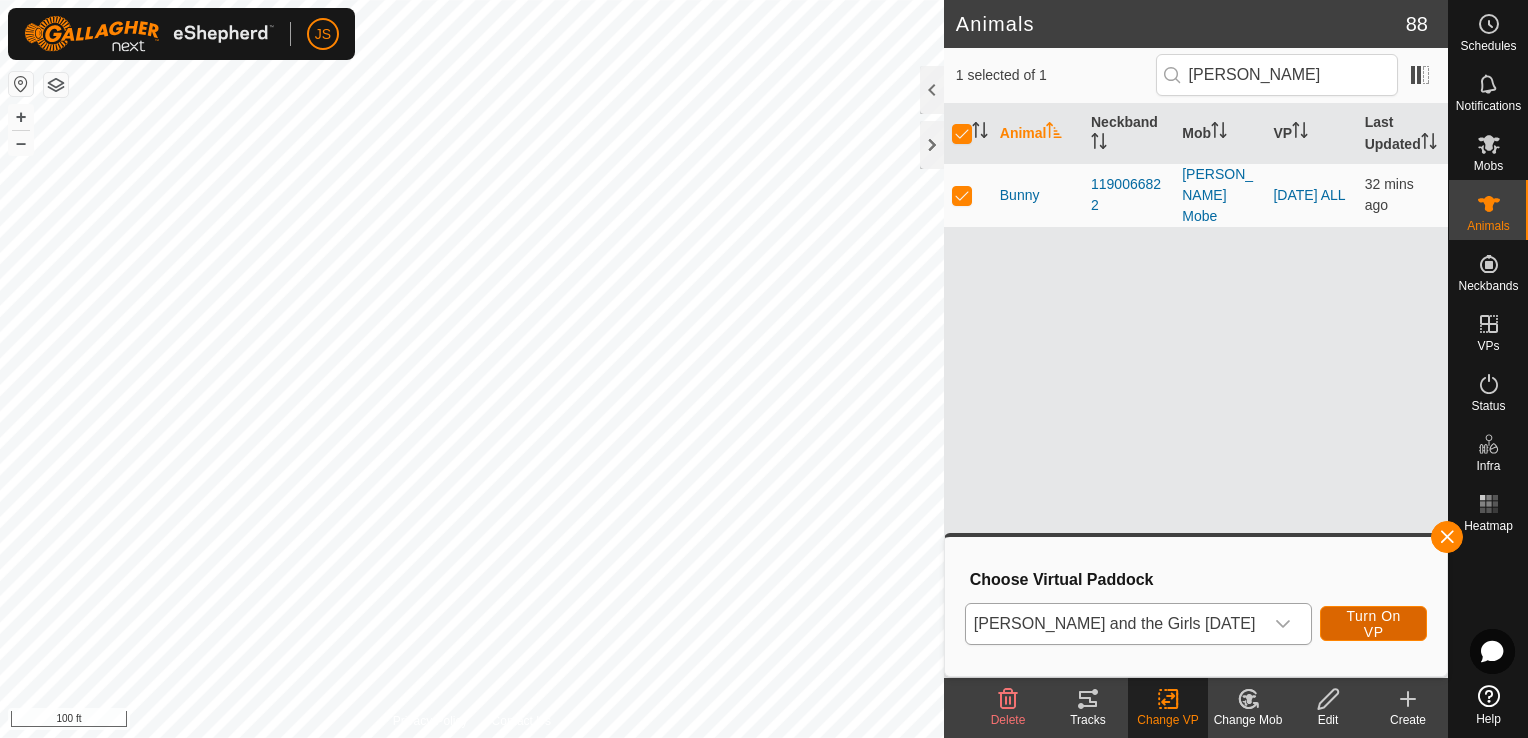 click on "Turn On VP" at bounding box center (1373, 623) 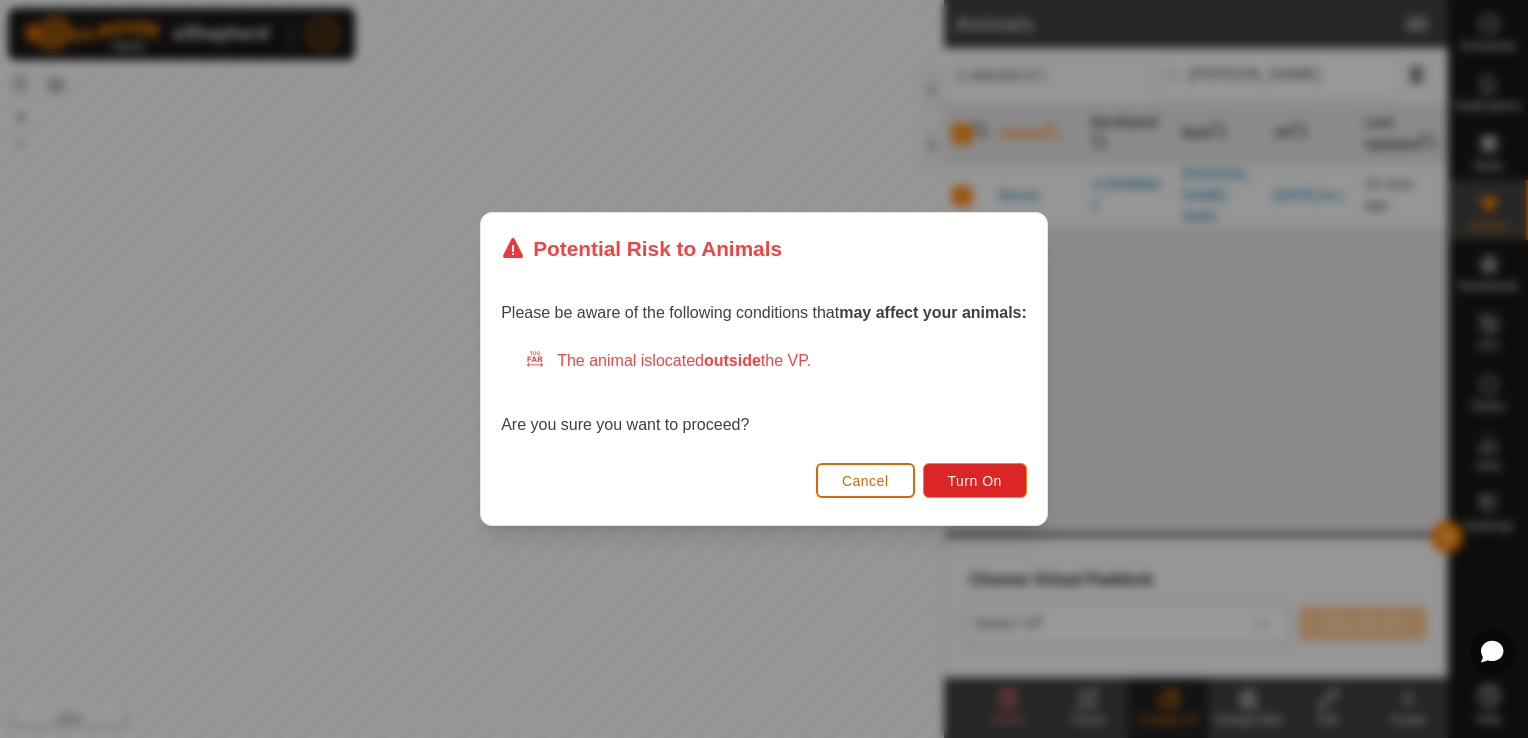 click on "Cancel" at bounding box center (865, 481) 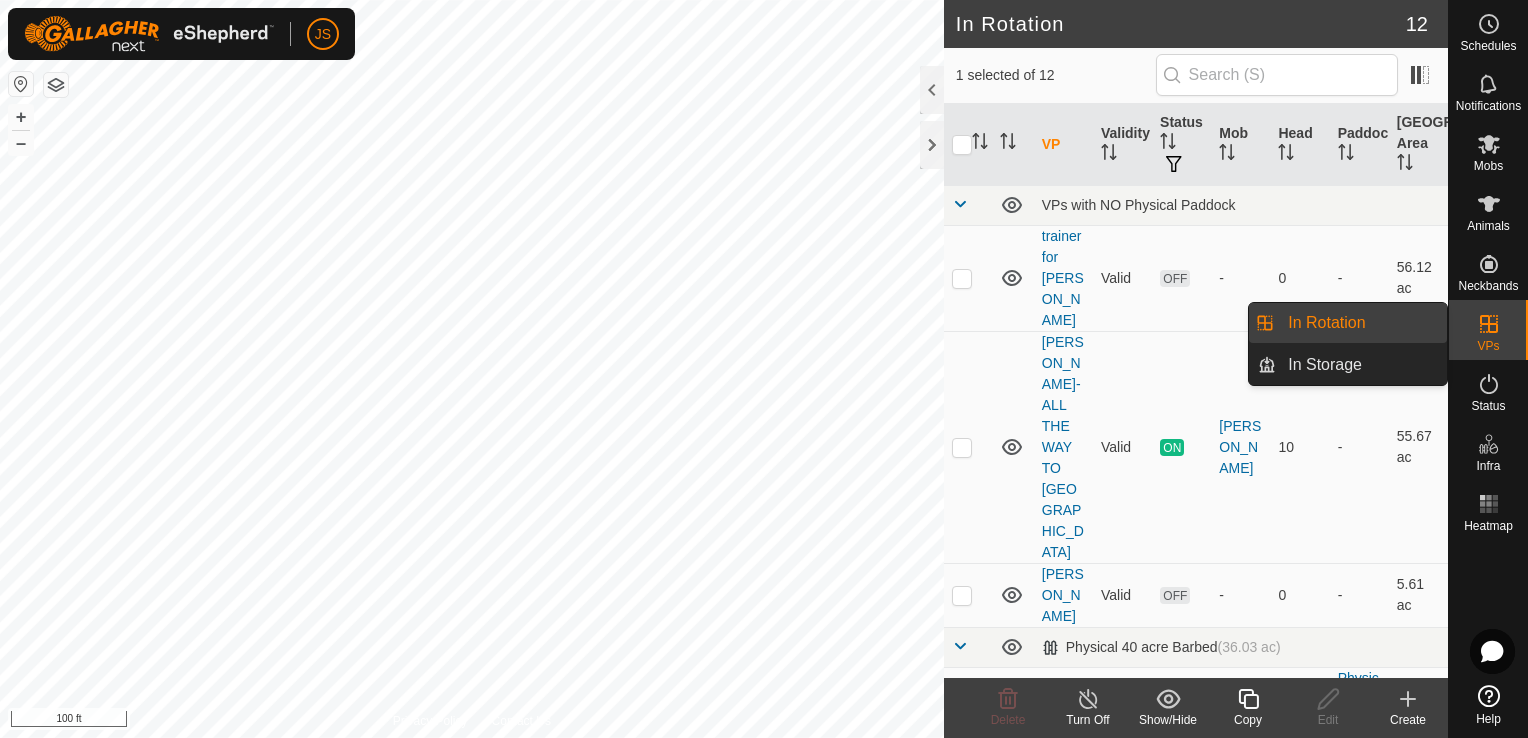 click at bounding box center [1489, 324] 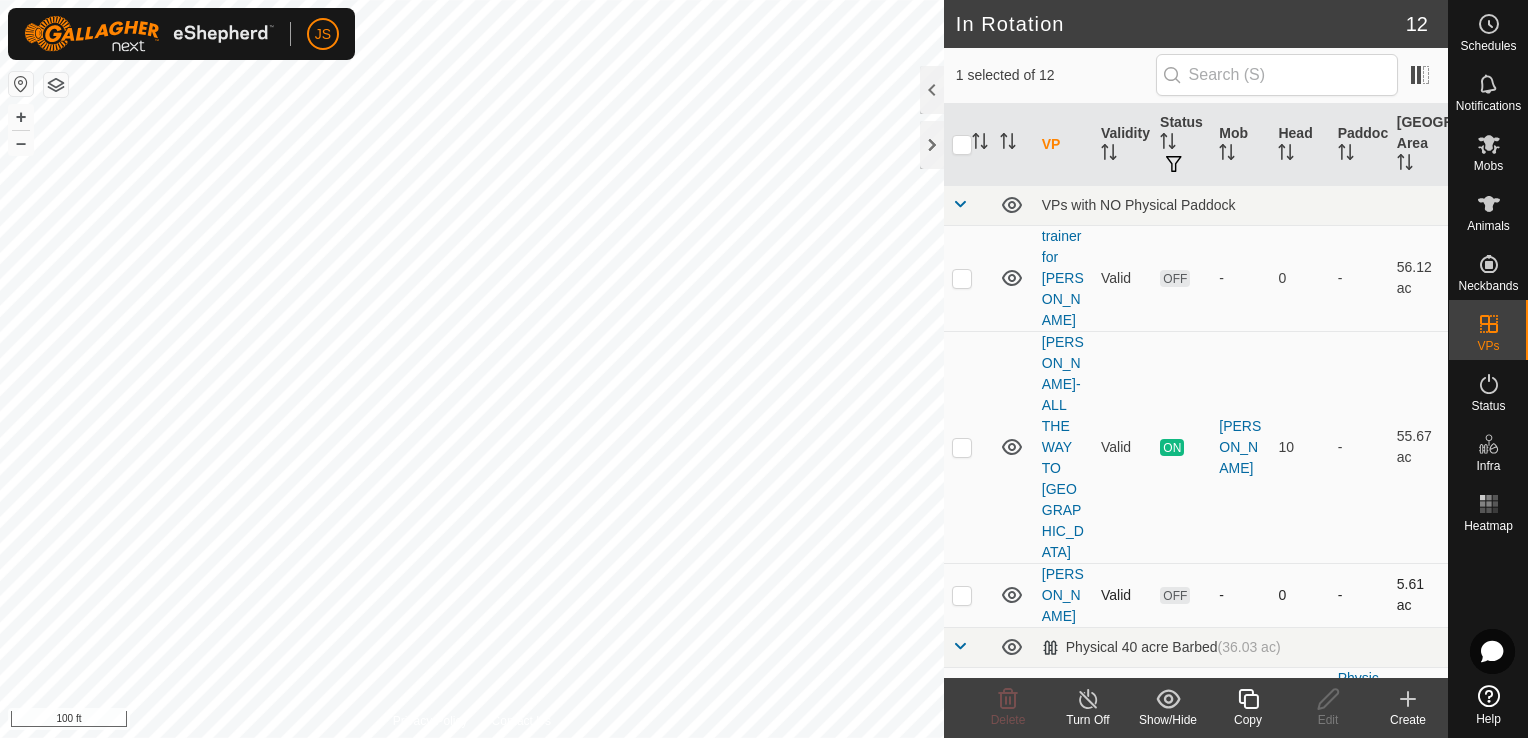 scroll, scrollTop: 1167, scrollLeft: 0, axis: vertical 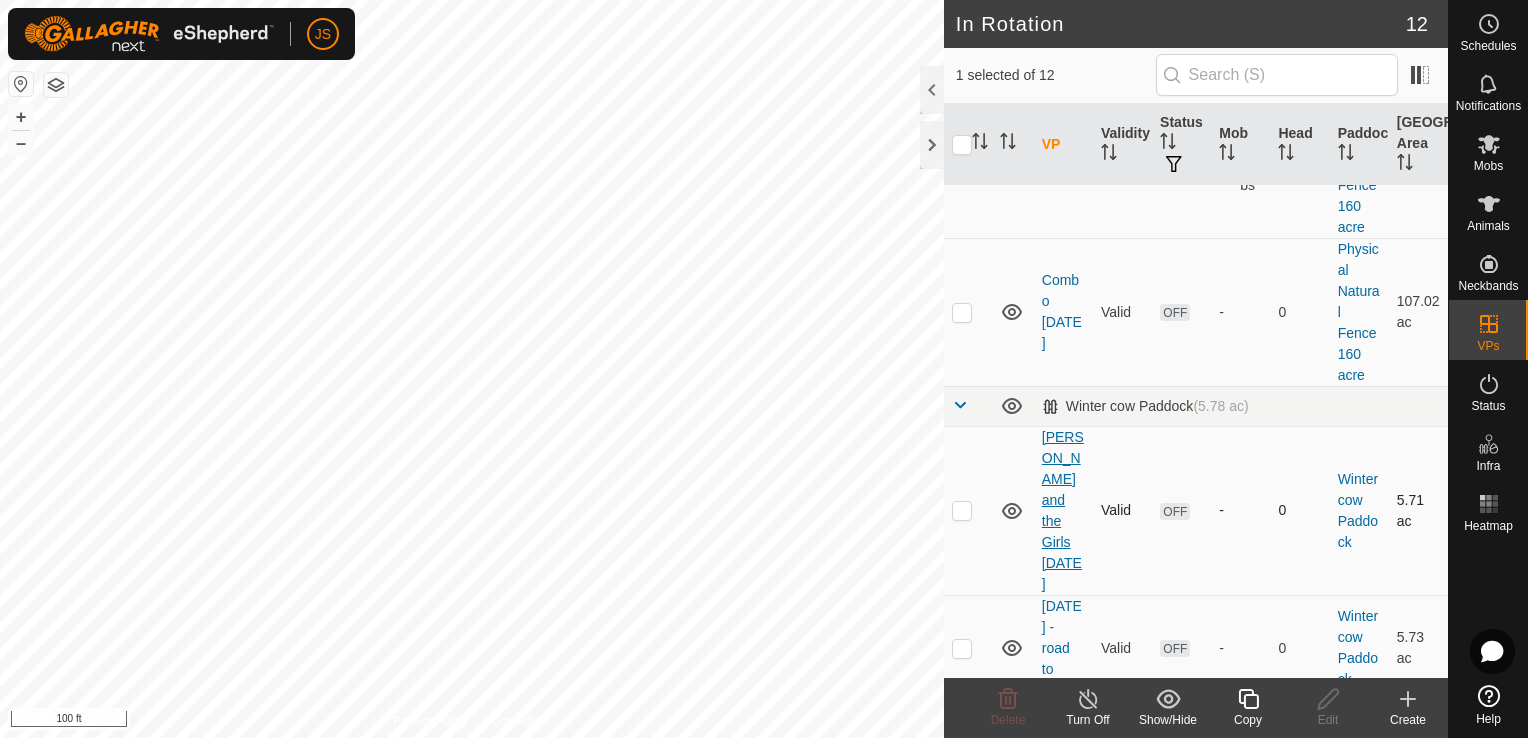 click on "[PERSON_NAME] and the Girls [DATE]" at bounding box center [1063, 510] 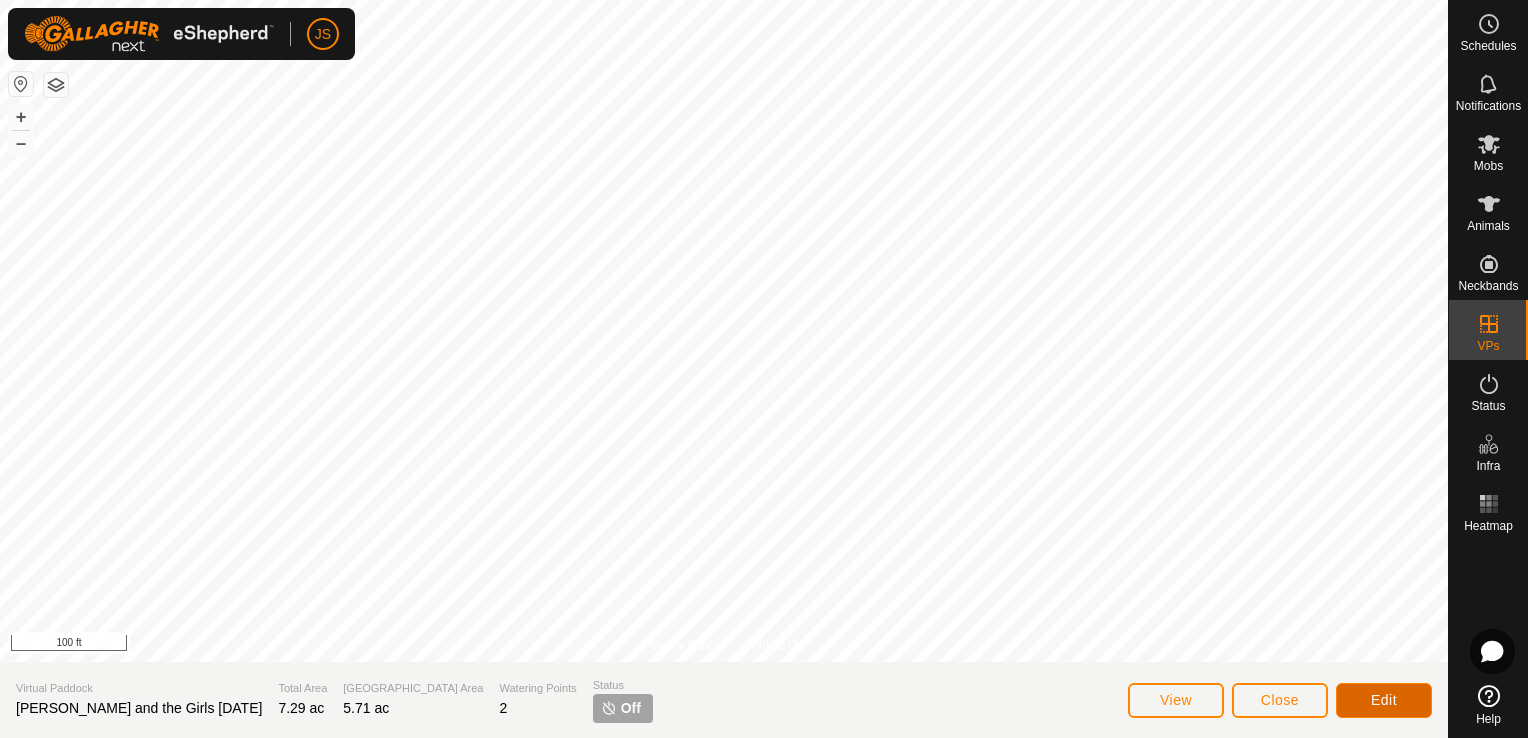 click on "Edit" 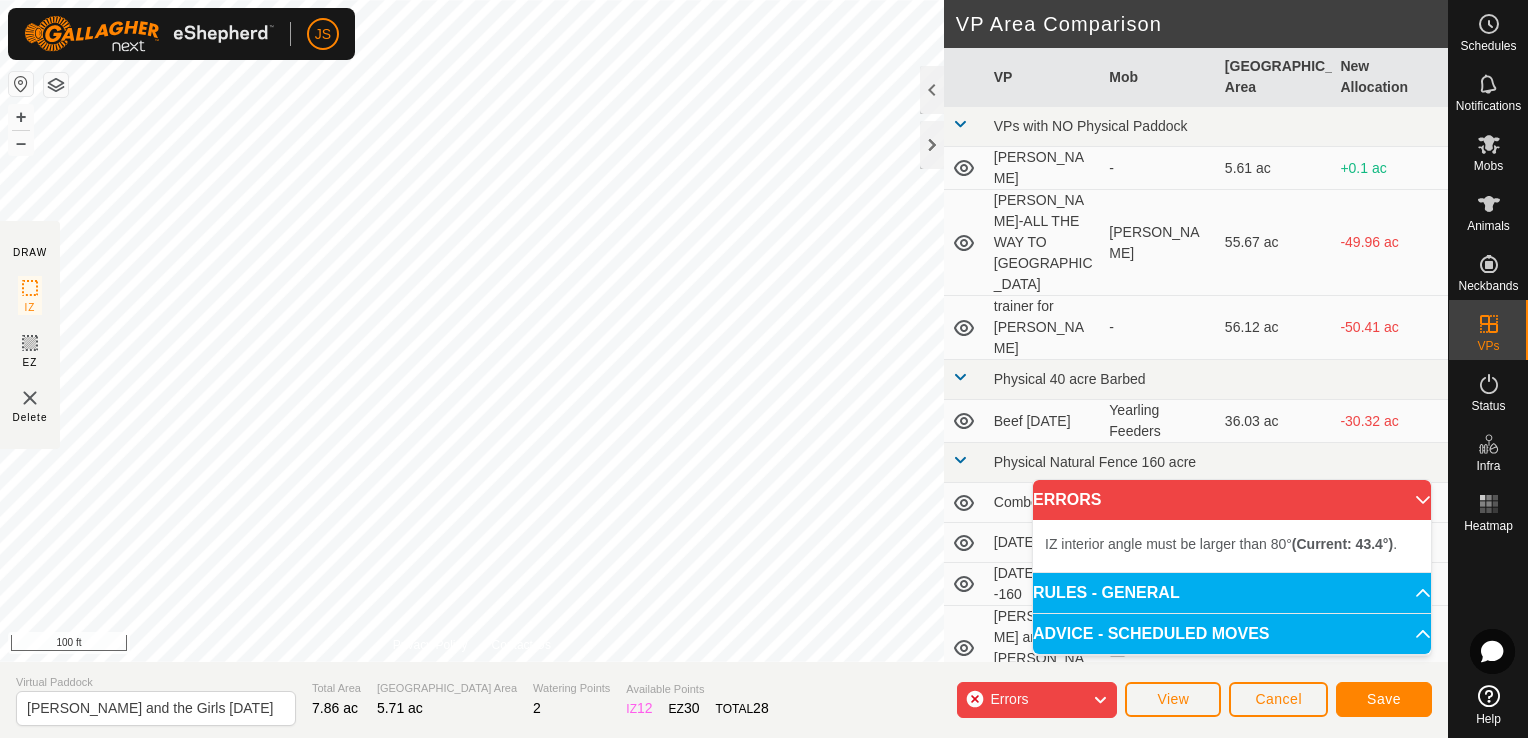 click on "JS Schedules Notifications Mobs Animals Neckbands VPs Status Infra Heatmap Help DRAW IZ EZ Delete Privacy Policy Contact Us + – ⇧ i 100 ft VP Area Comparison     VP   Mob   Grazing Area   New Allocation  VPs with NO Physical Paddock  Harrys Paddock  -  5.61 ac  +0.1 [PERSON_NAME]-ALL THE WAY TO SOUTH FENCE   [PERSON_NAME]   55.67 ac  -49.96 ac  trainer for Alina  -  56.12 ac  -50.41 ac Physical 40 acre Barbed   Beef [DATE]   Yearling Feeders   36.03 ac  -30.32 ac Physical Natural Fence 160 acre  Combo [DATE]  -  107.02 ac  -101.31 ac  [DATE] ALL   3 Mobs   67.58 ac  -61.88 ac  [DATE] Beef 40 -160  -  39.39 ac  -33.68 ac  [PERSON_NAME] and [PERSON_NAME]   2 Mobs   11.79 ac  -6.08 ac  Main Herd [DATE]  -  2.15 ac  +3.56 ac Winter cow Paddock  [DATE] - Road  -  0.02 ac  +5.68 ac  [DATE] - road to corral  -  5.73 ac  -0.02 ac Virtual [PERSON_NAME] and the Girls [DATE] Total Area 7.86 ac Grazing Area 5.71 ac Watering Points 2 Available Points  IZ   12  EZ  30  TOTAL   28 Errors View Cancel Save" 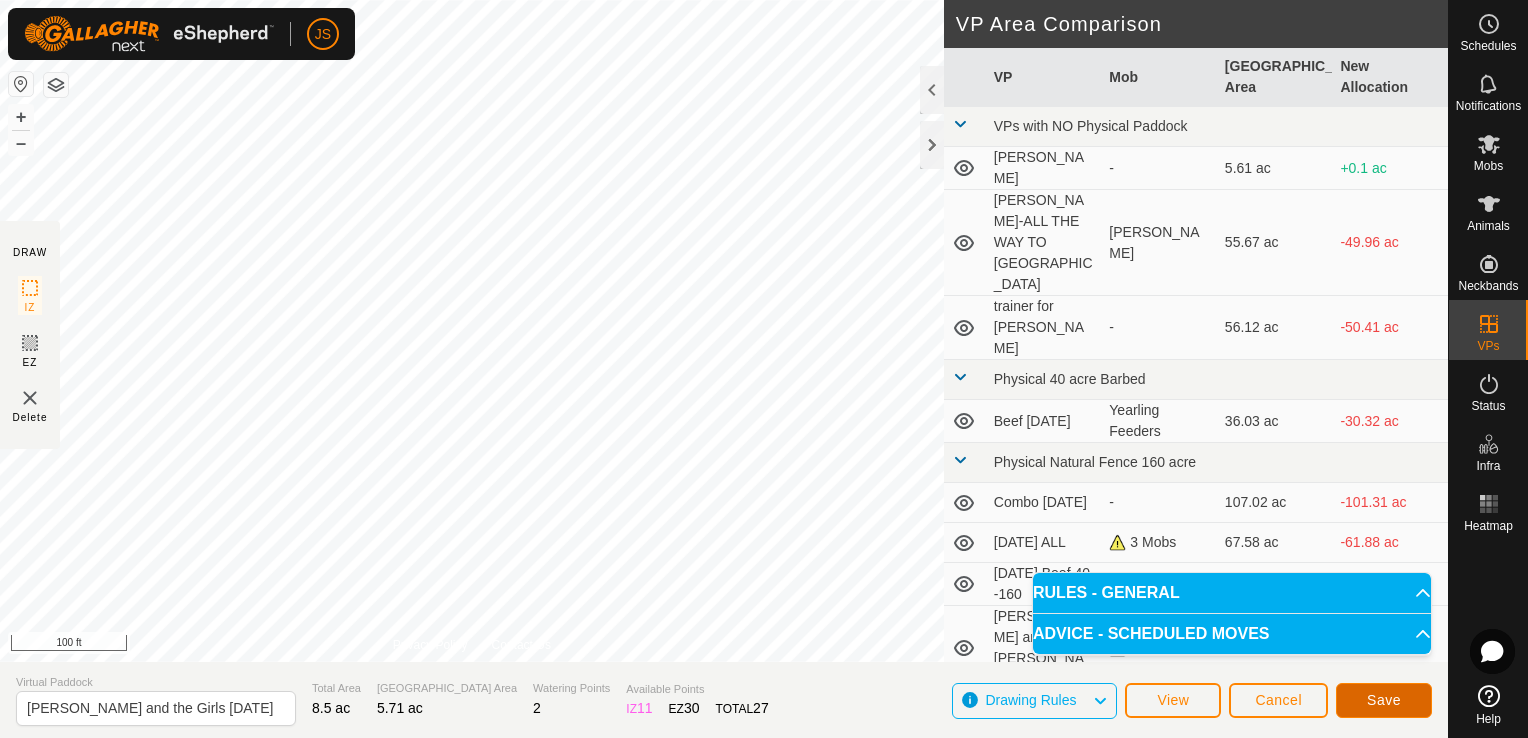 click on "Save" 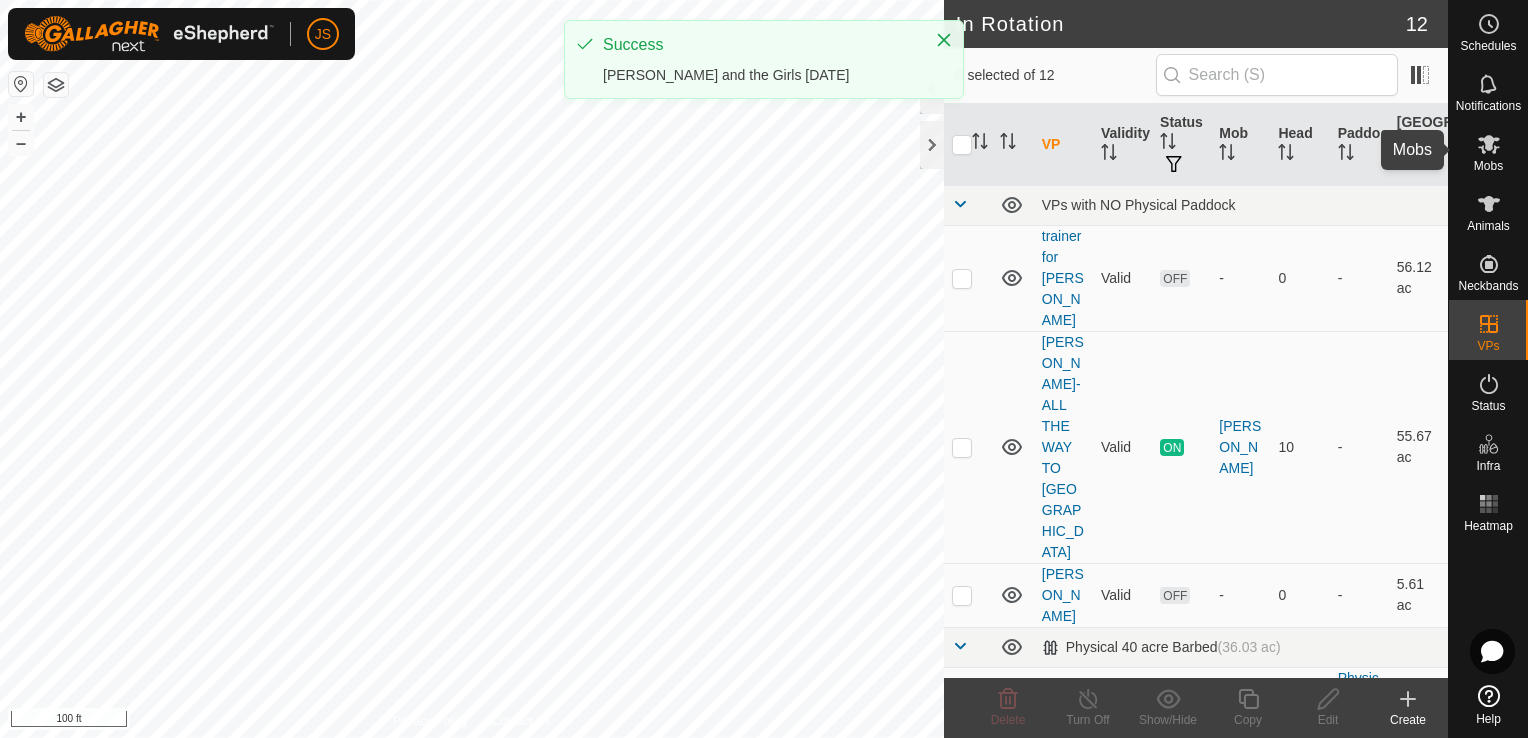 click 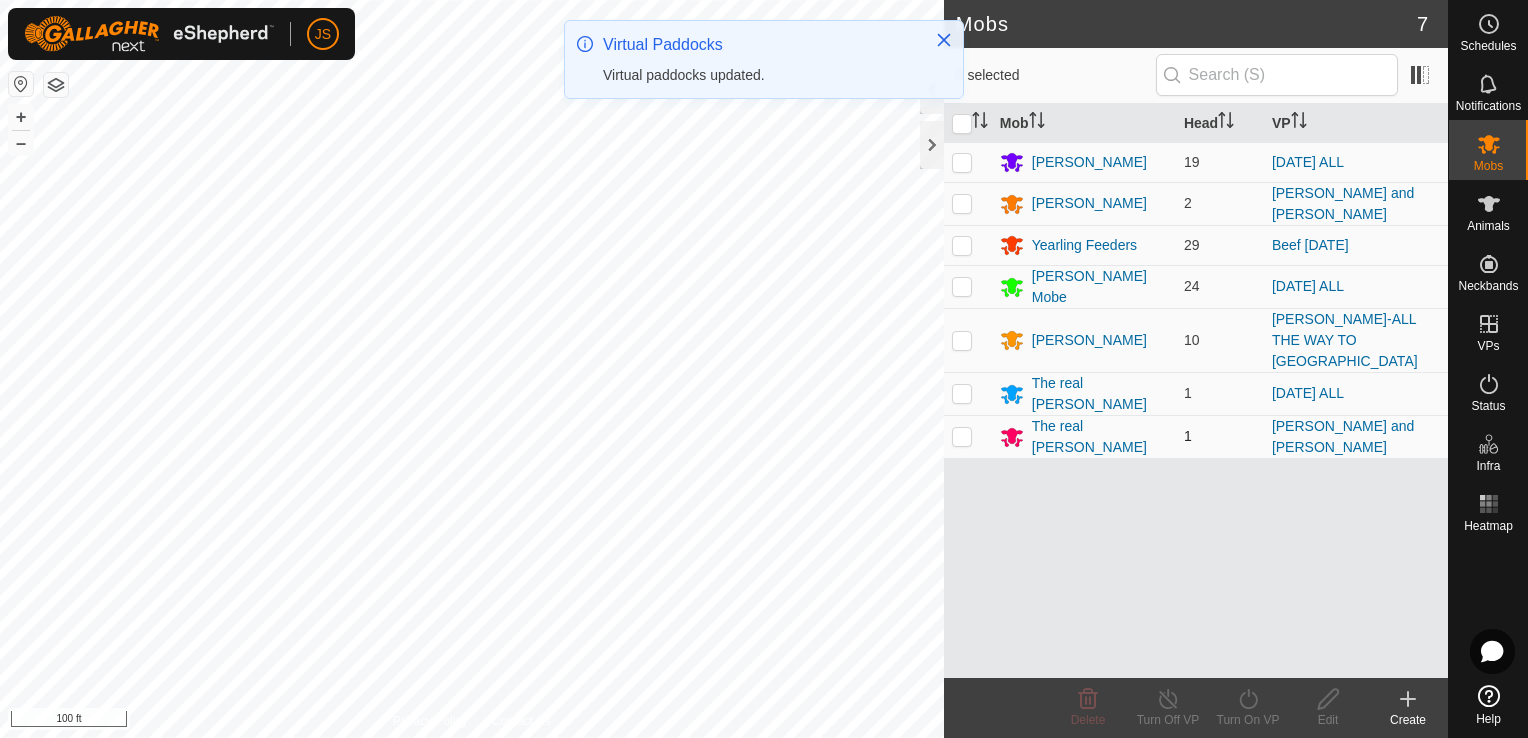 click at bounding box center [962, 436] 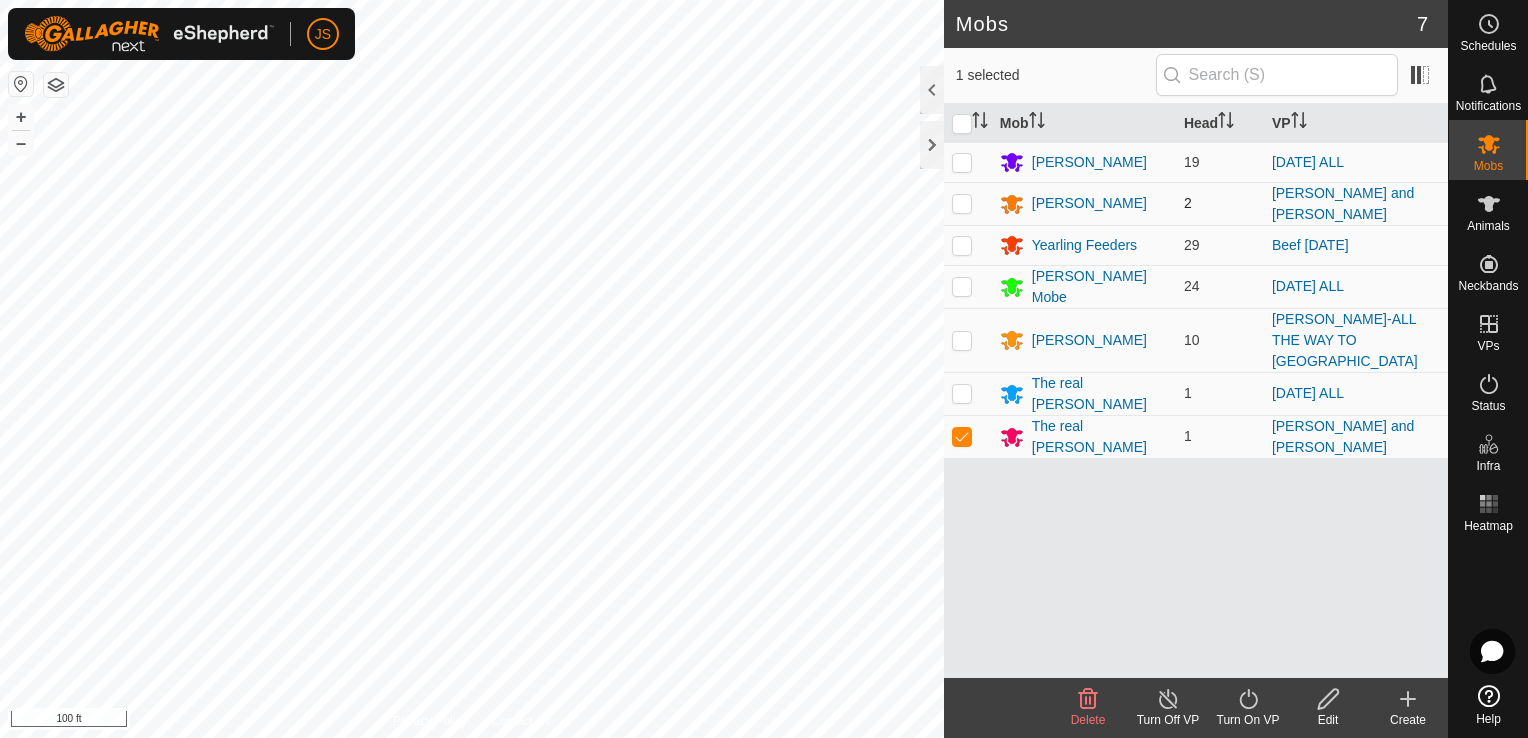 click at bounding box center (962, 203) 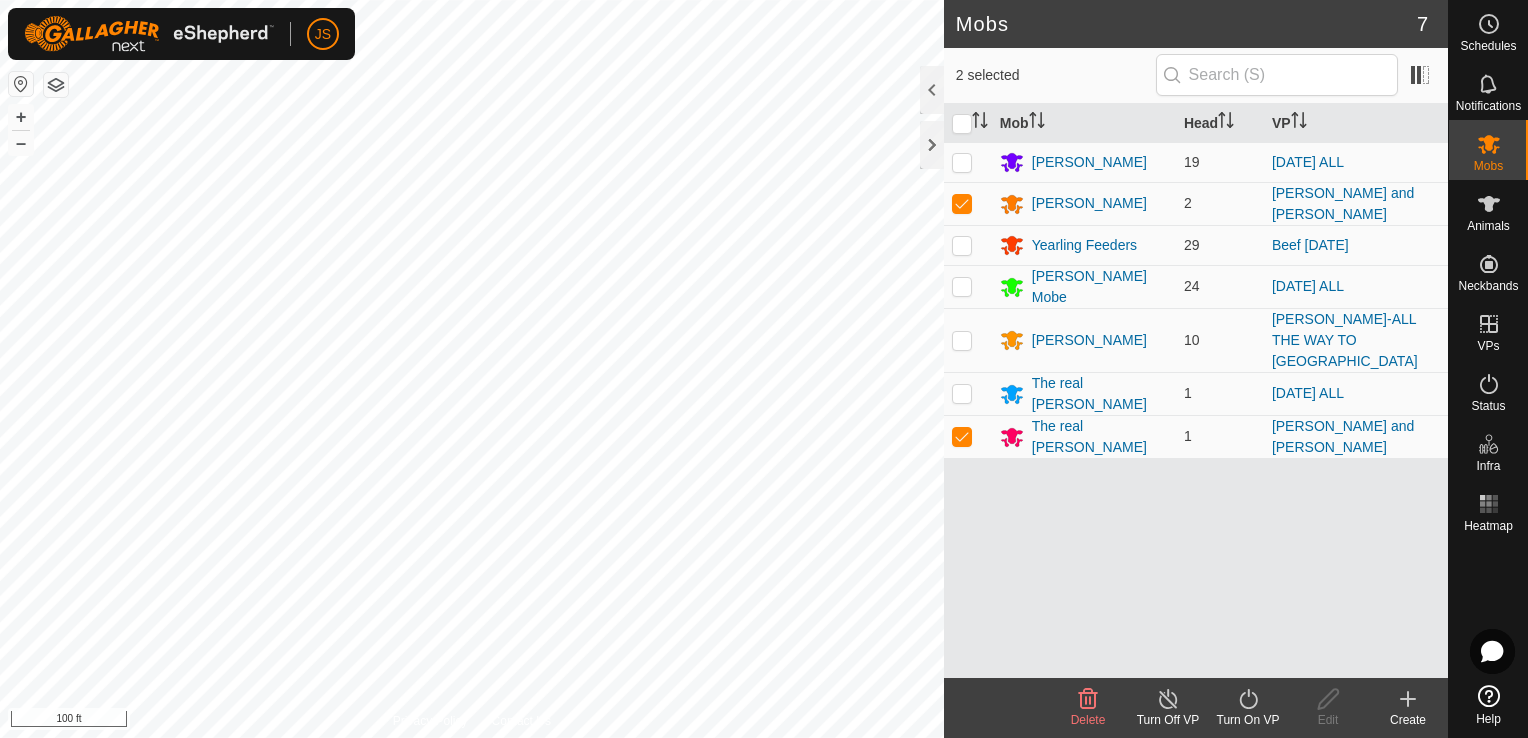 click 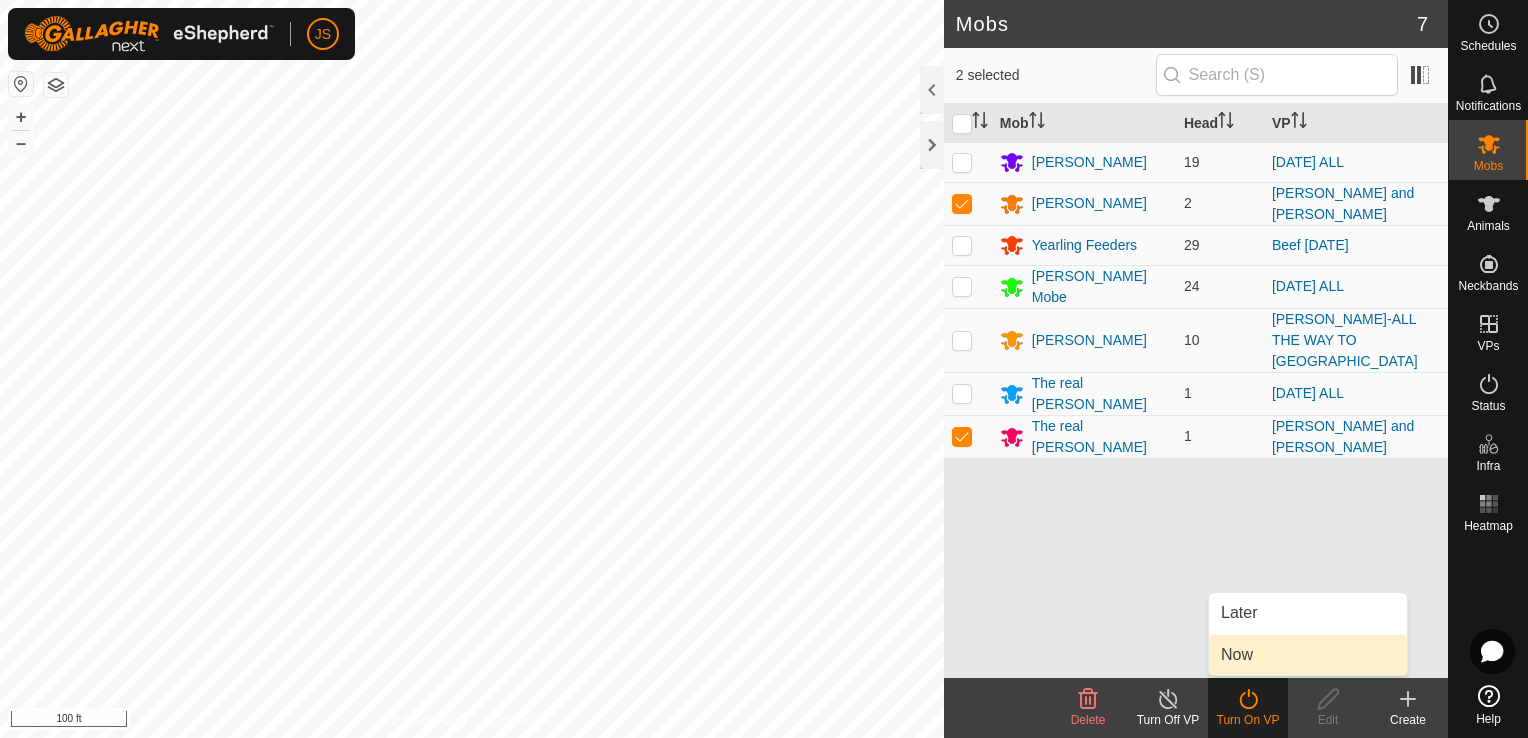 click on "Now" at bounding box center (1308, 655) 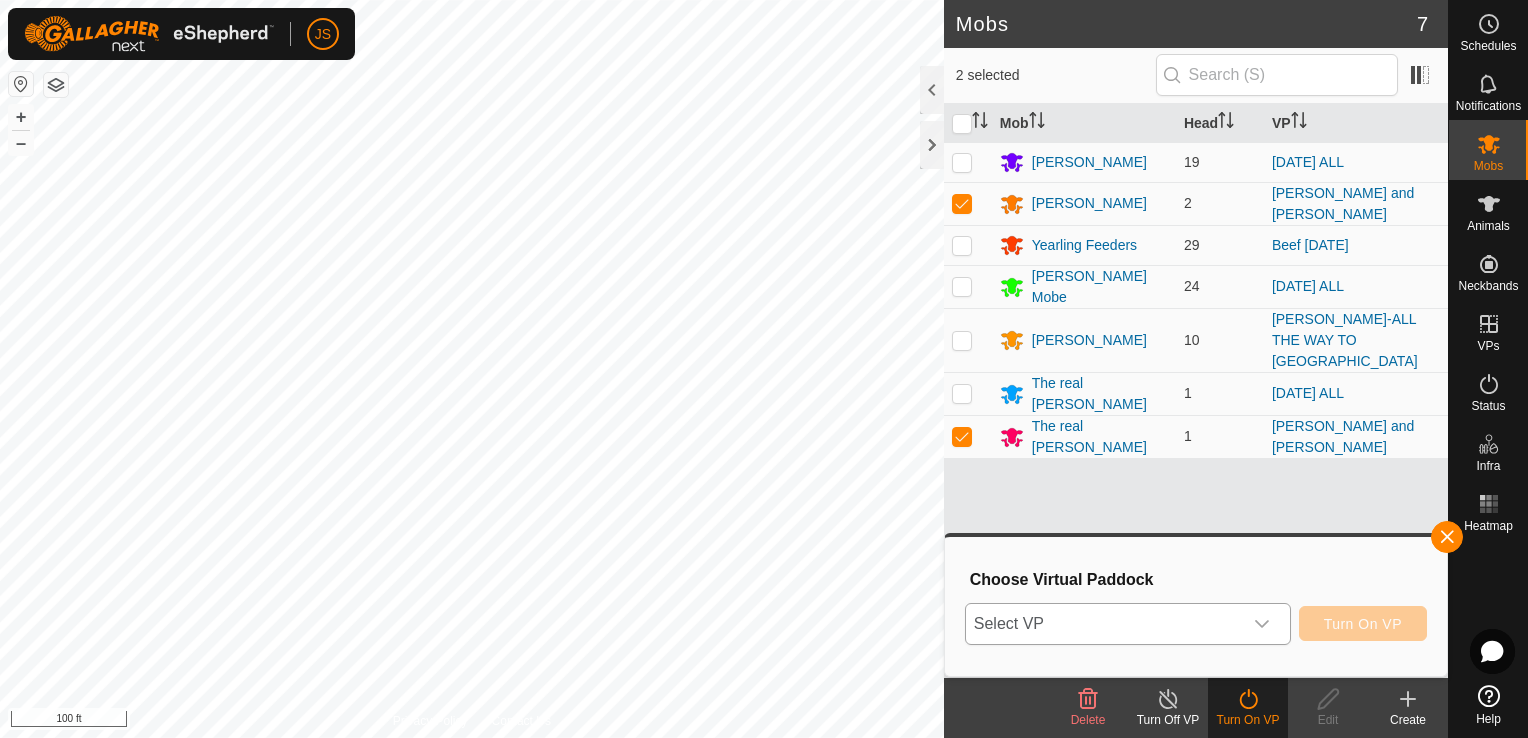 click on "Select VP" at bounding box center (1104, 624) 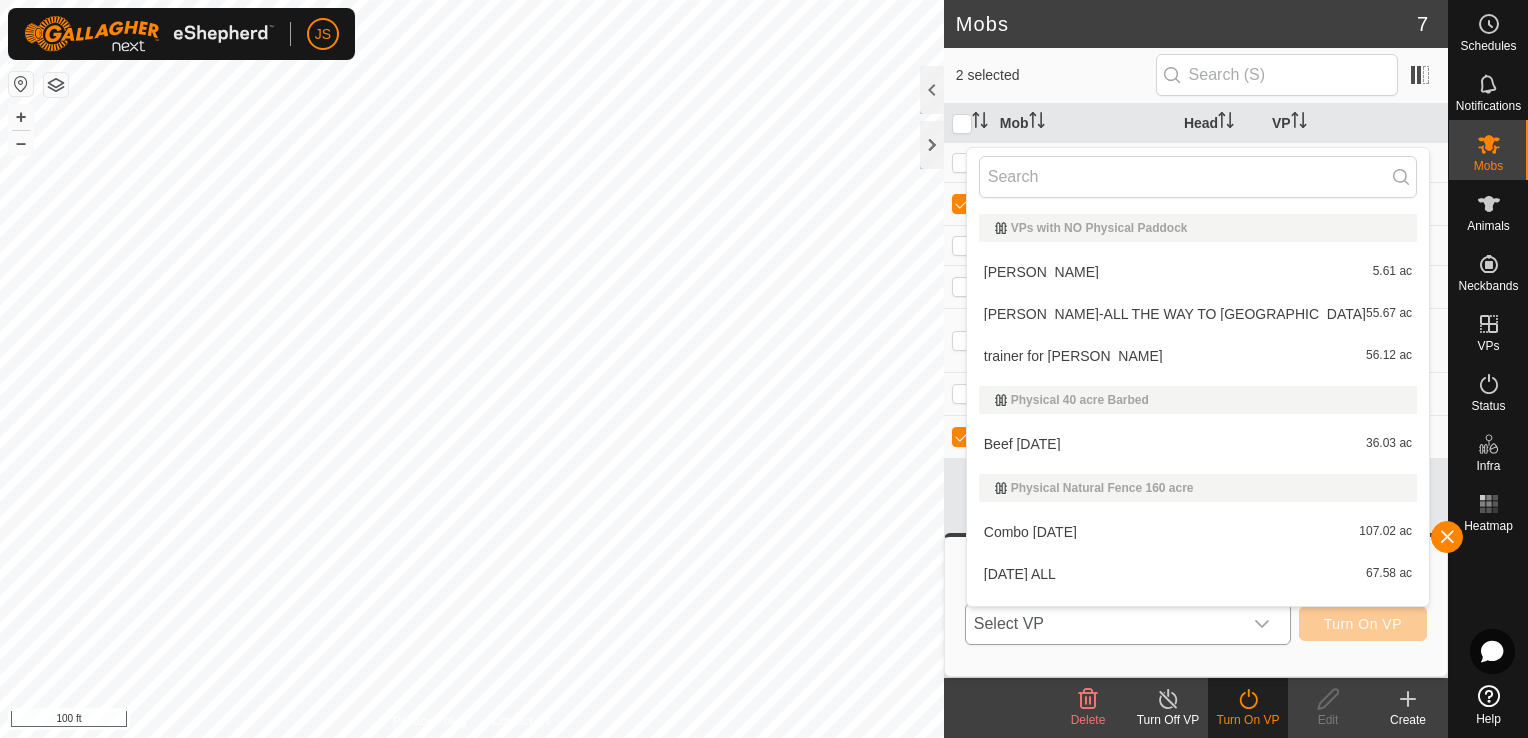 scroll, scrollTop: 30, scrollLeft: 0, axis: vertical 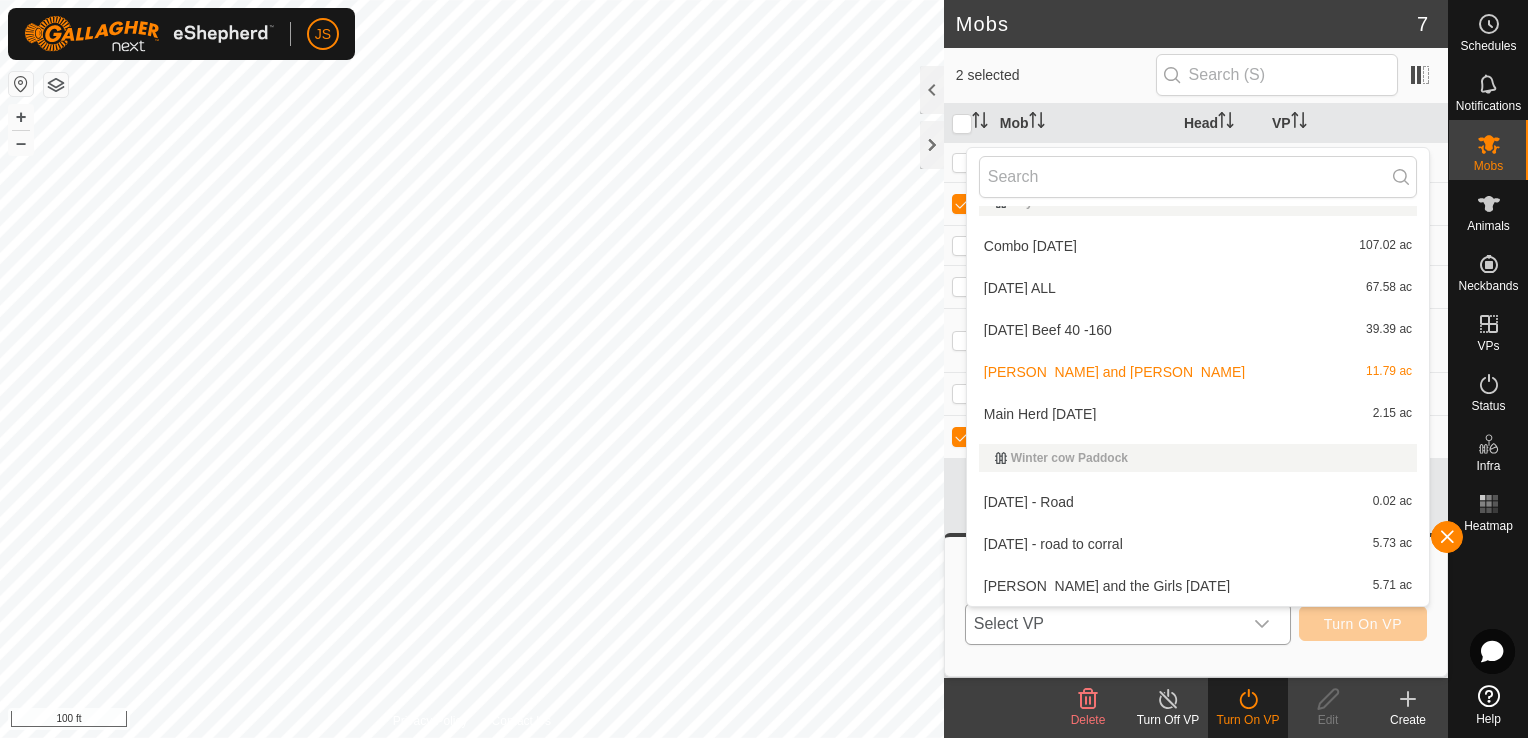 click on "[PERSON_NAME] and the Girls [DATE]  5.71 ac" at bounding box center (1198, 586) 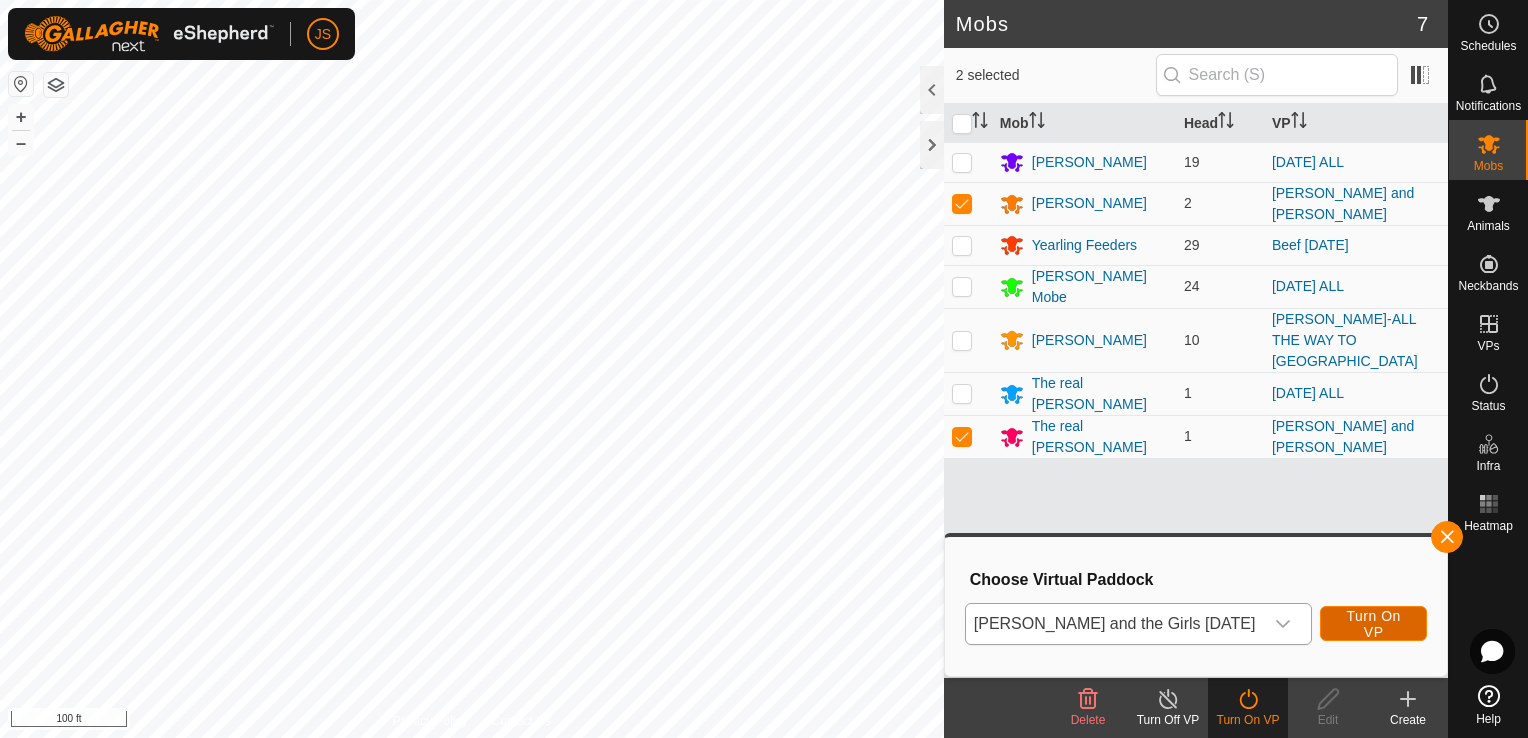 click on "Turn On VP" at bounding box center [1373, 624] 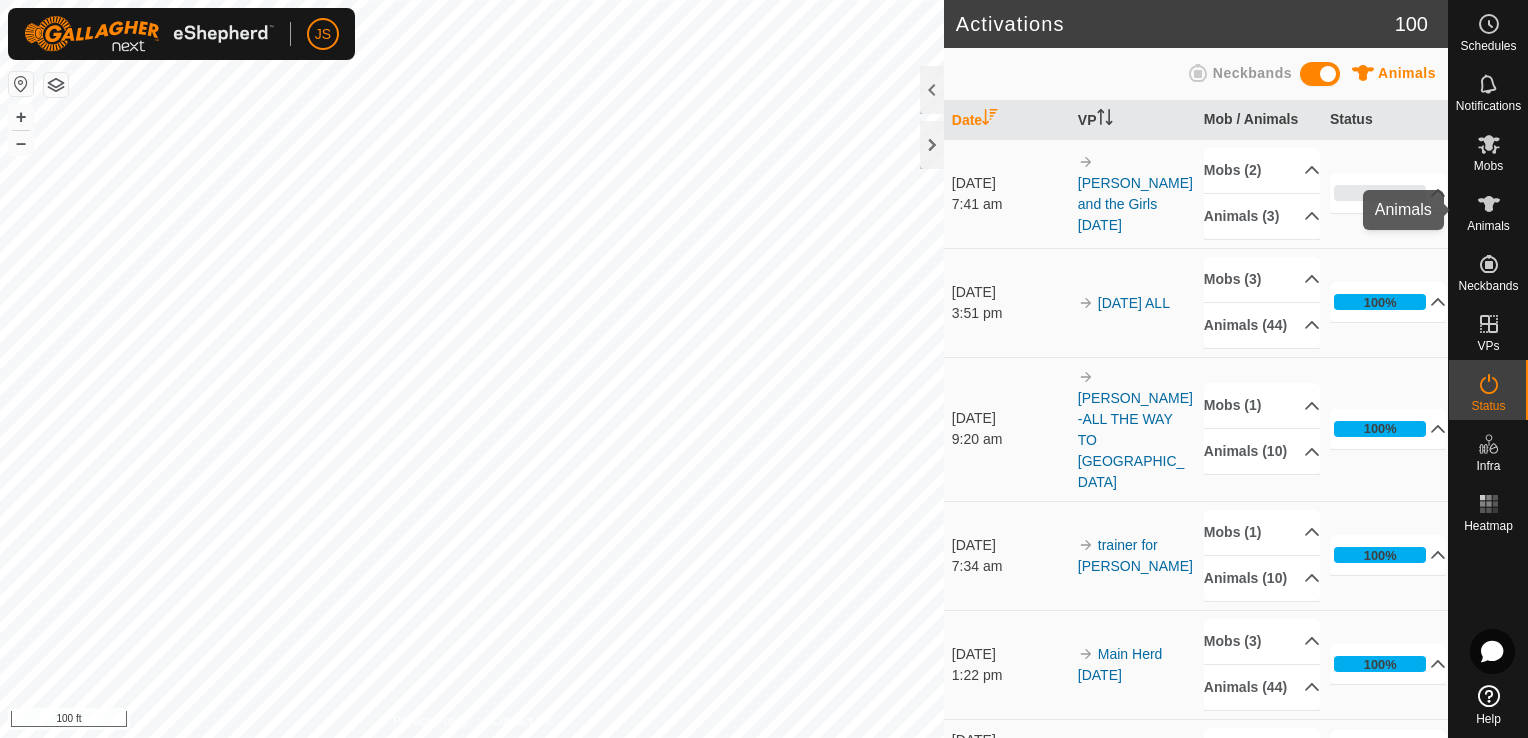 click at bounding box center (1489, 204) 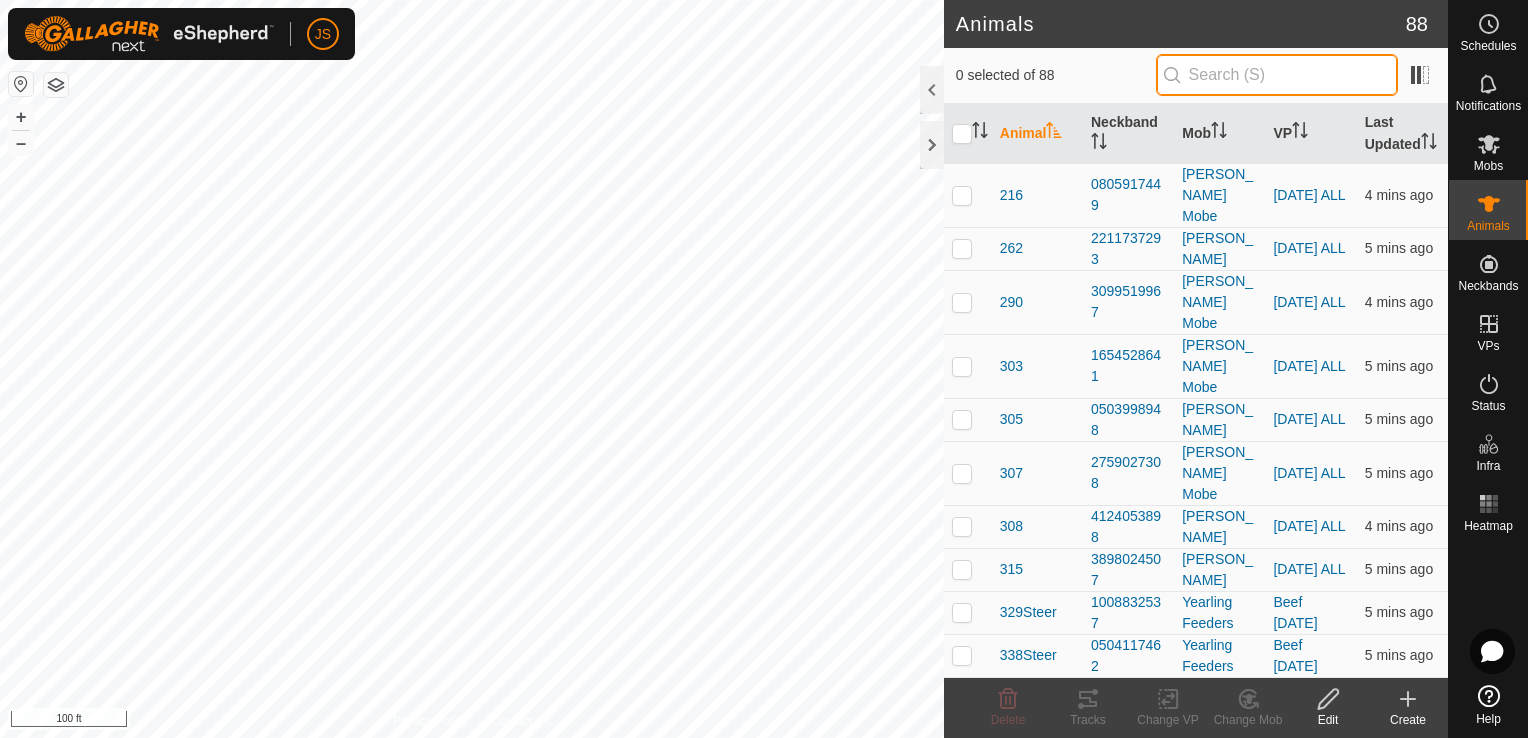 click at bounding box center (1277, 75) 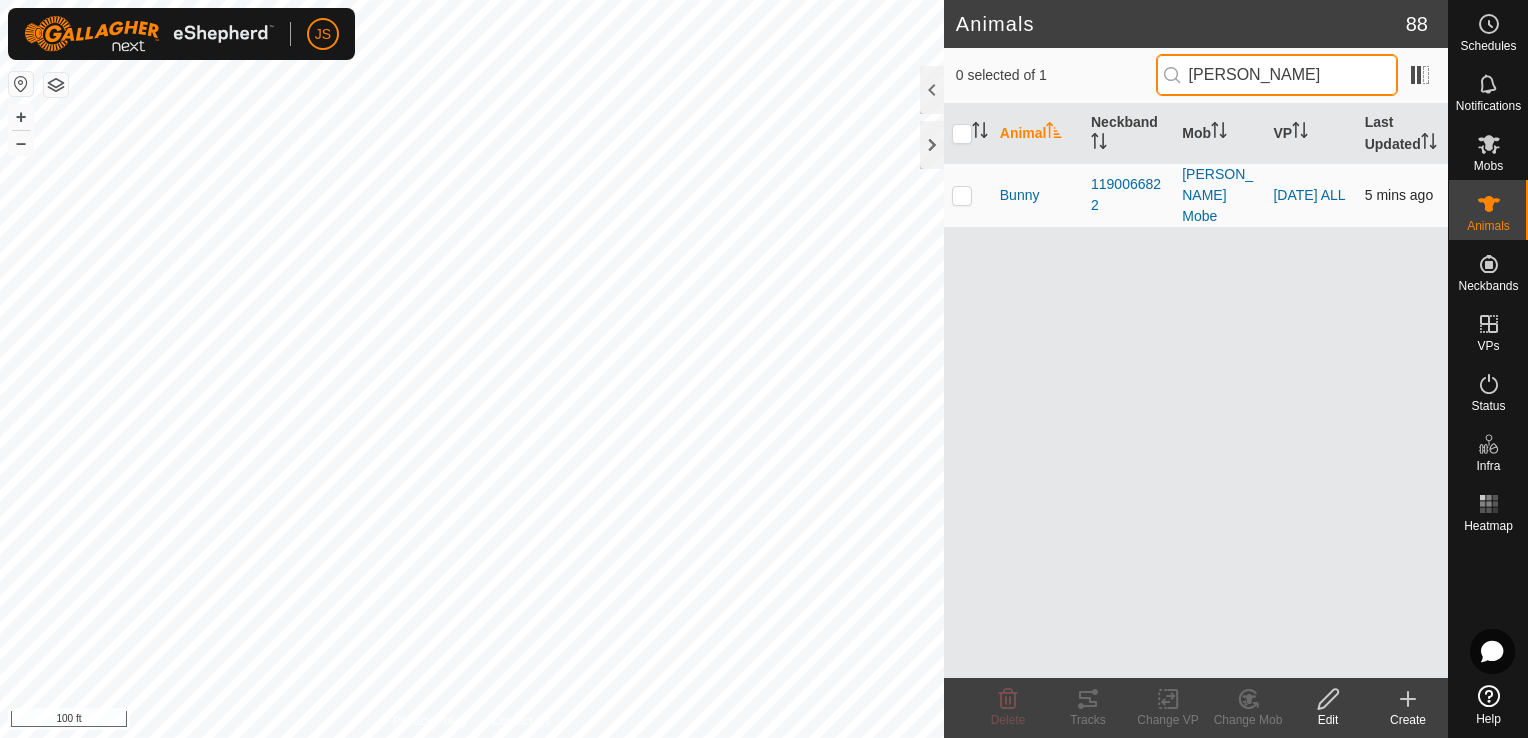 type on "[PERSON_NAME]" 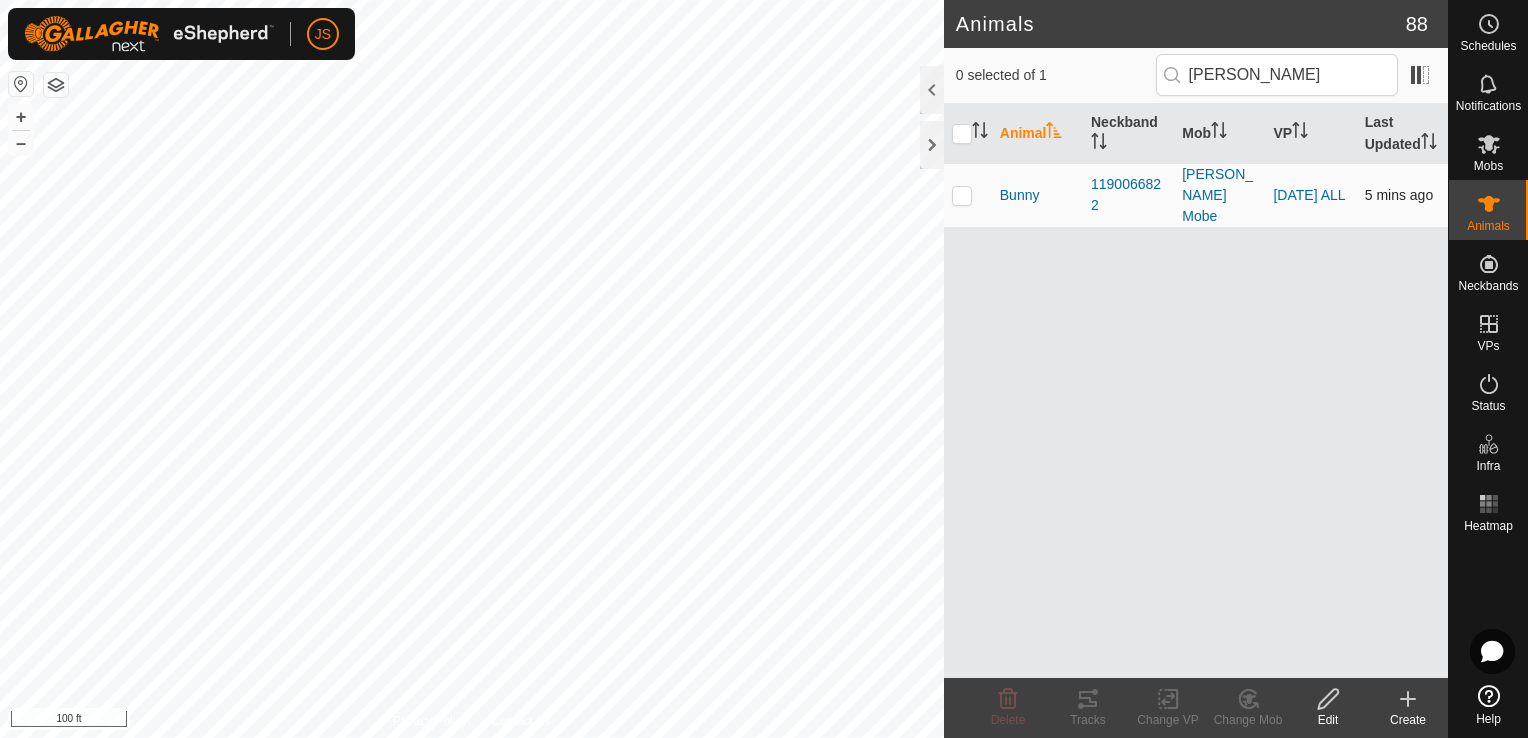 click at bounding box center [962, 195] 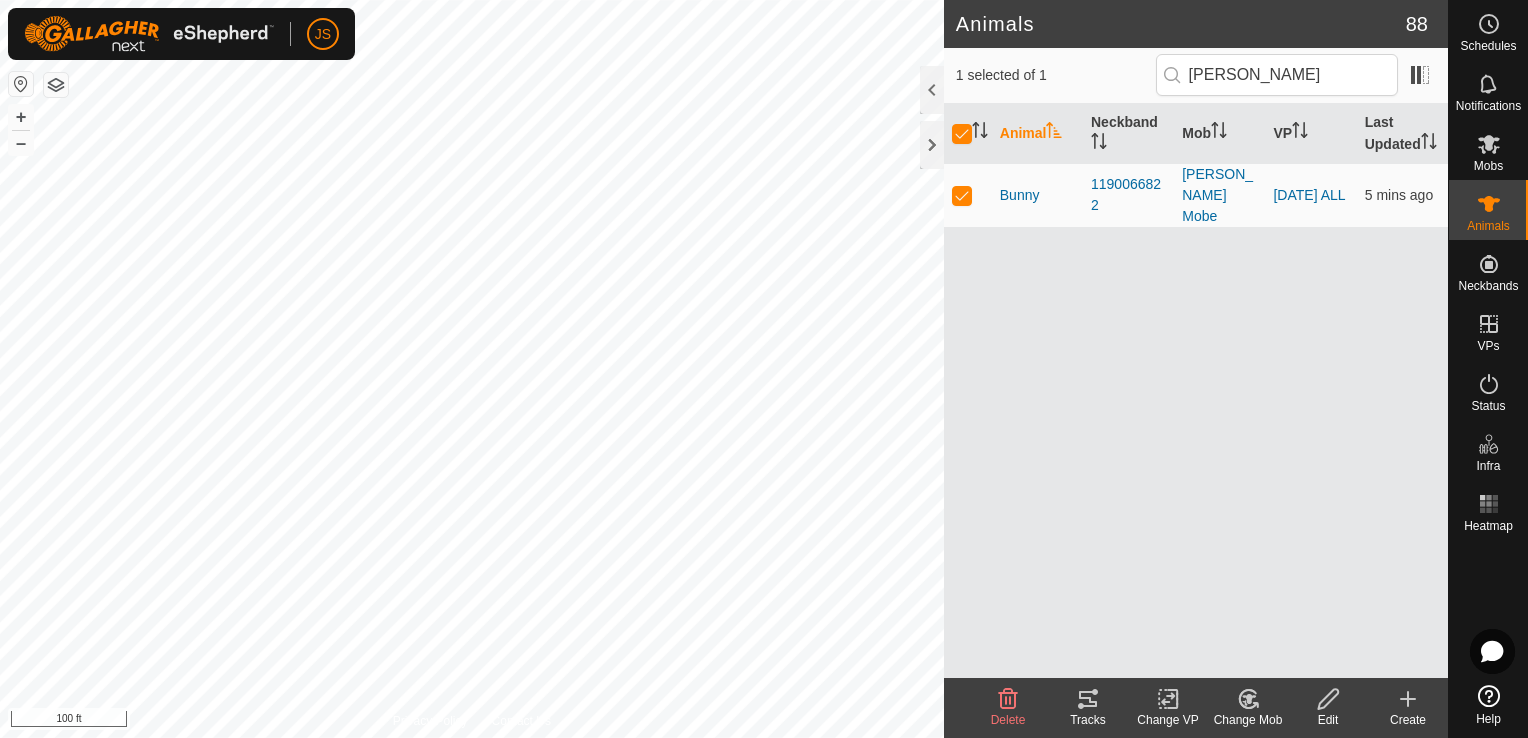 click 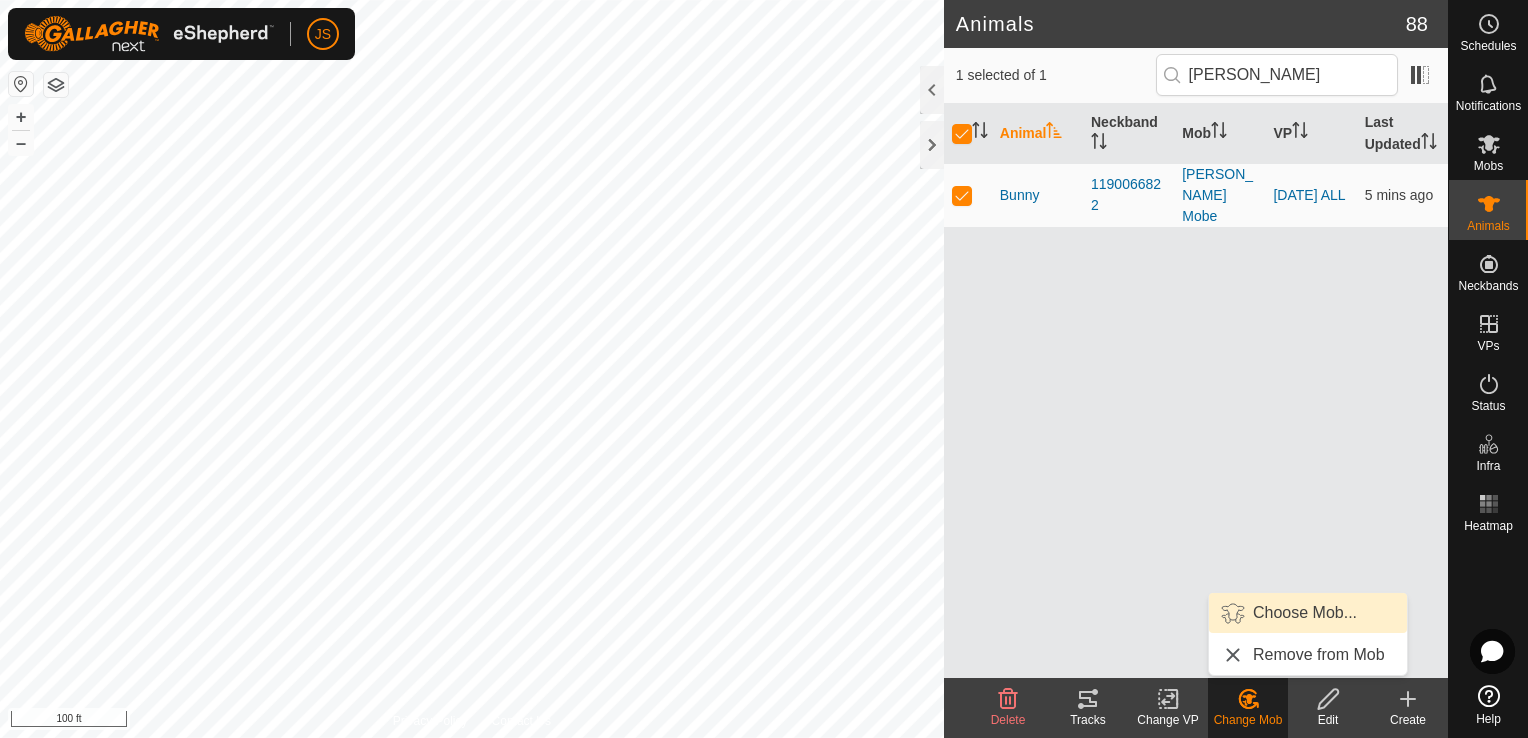 click on "Choose Mob..." at bounding box center [1308, 613] 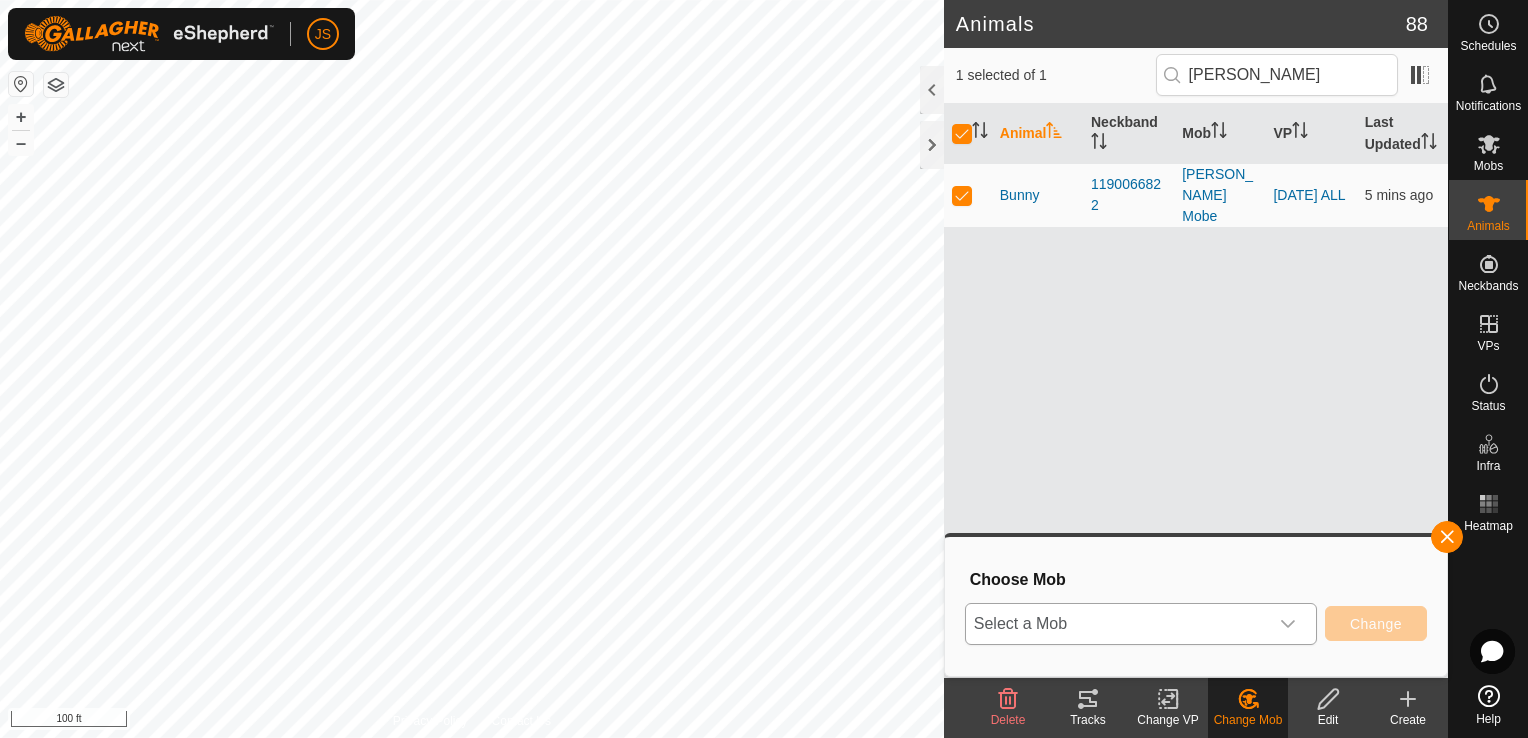 click on "Select a Mob" at bounding box center (1117, 624) 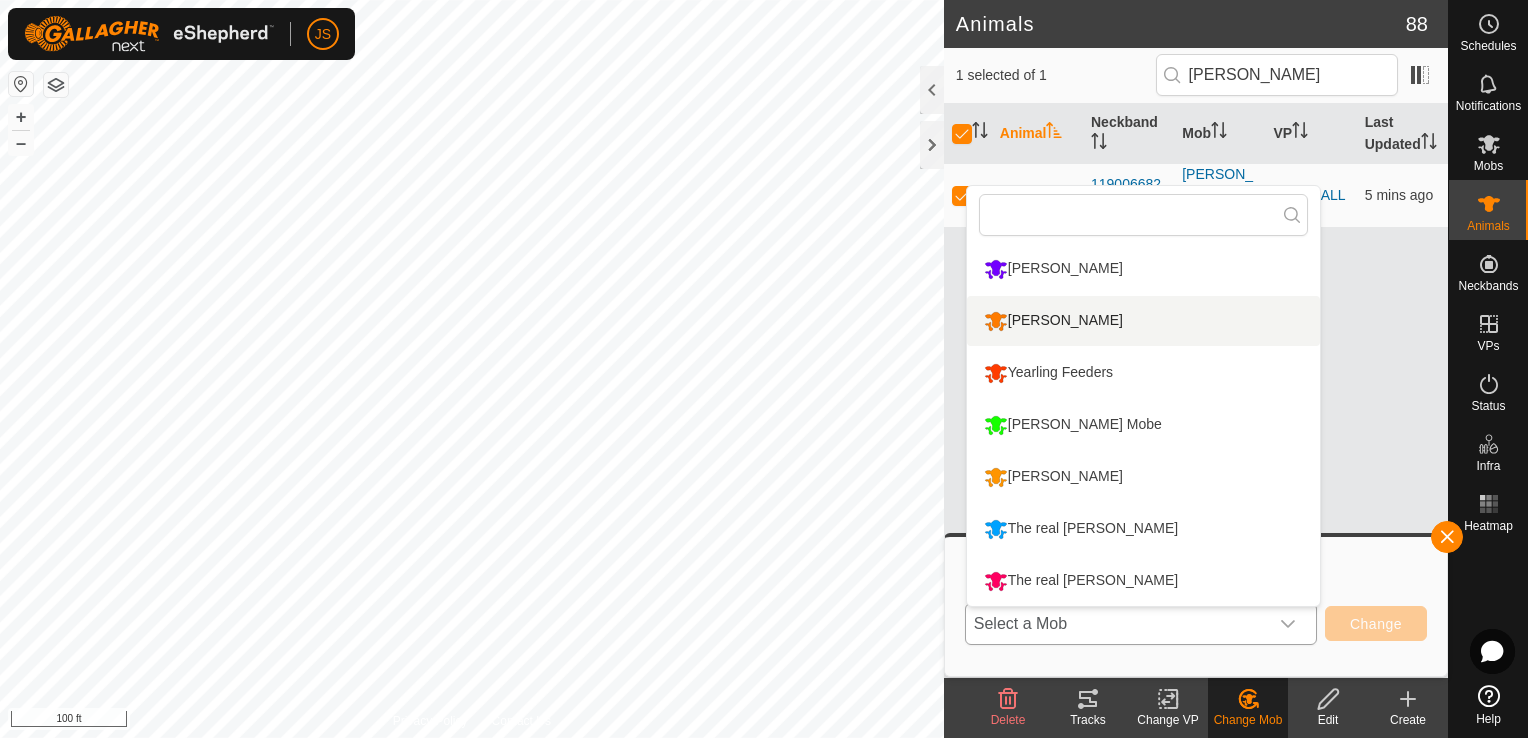 click on "[PERSON_NAME]" at bounding box center (1143, 321) 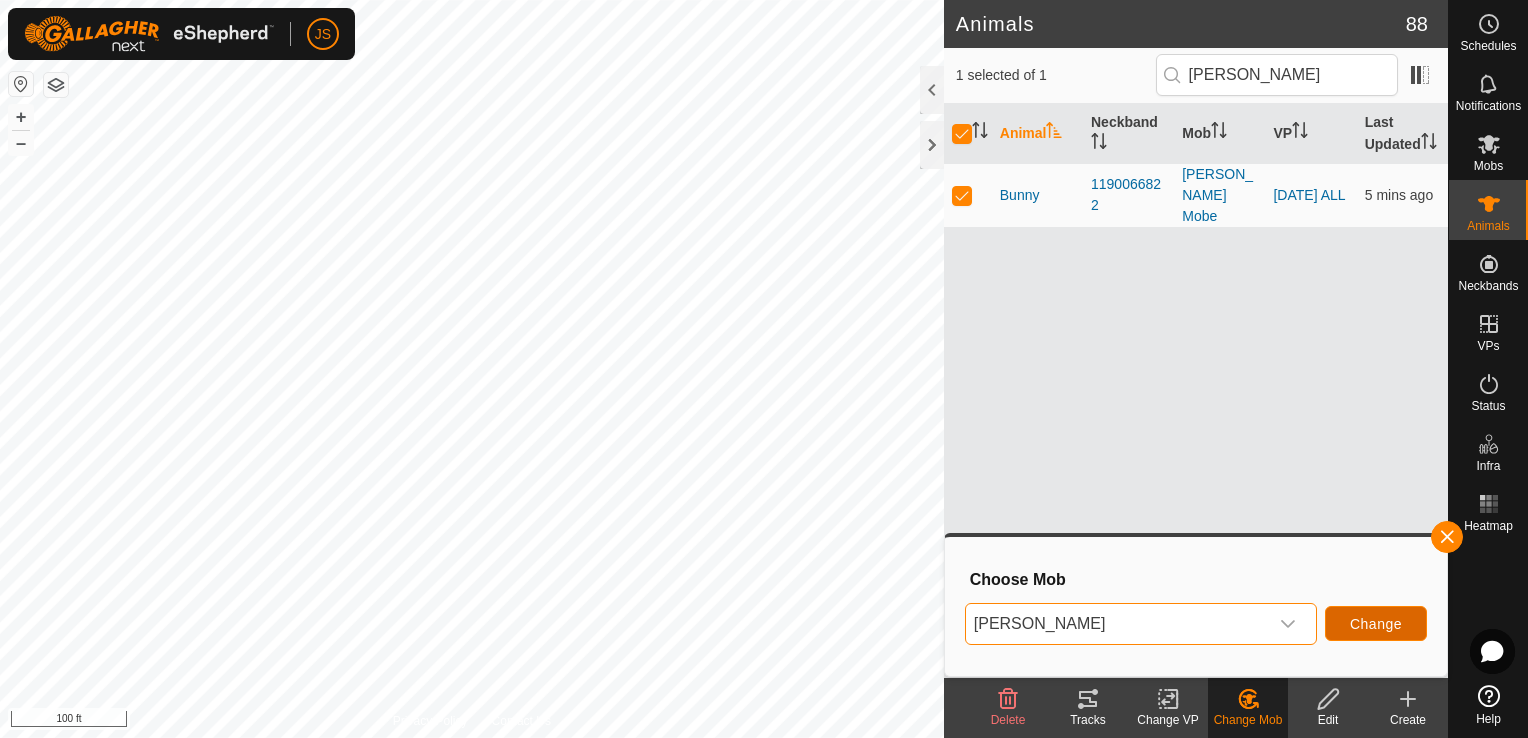 click on "Change" at bounding box center (1376, 624) 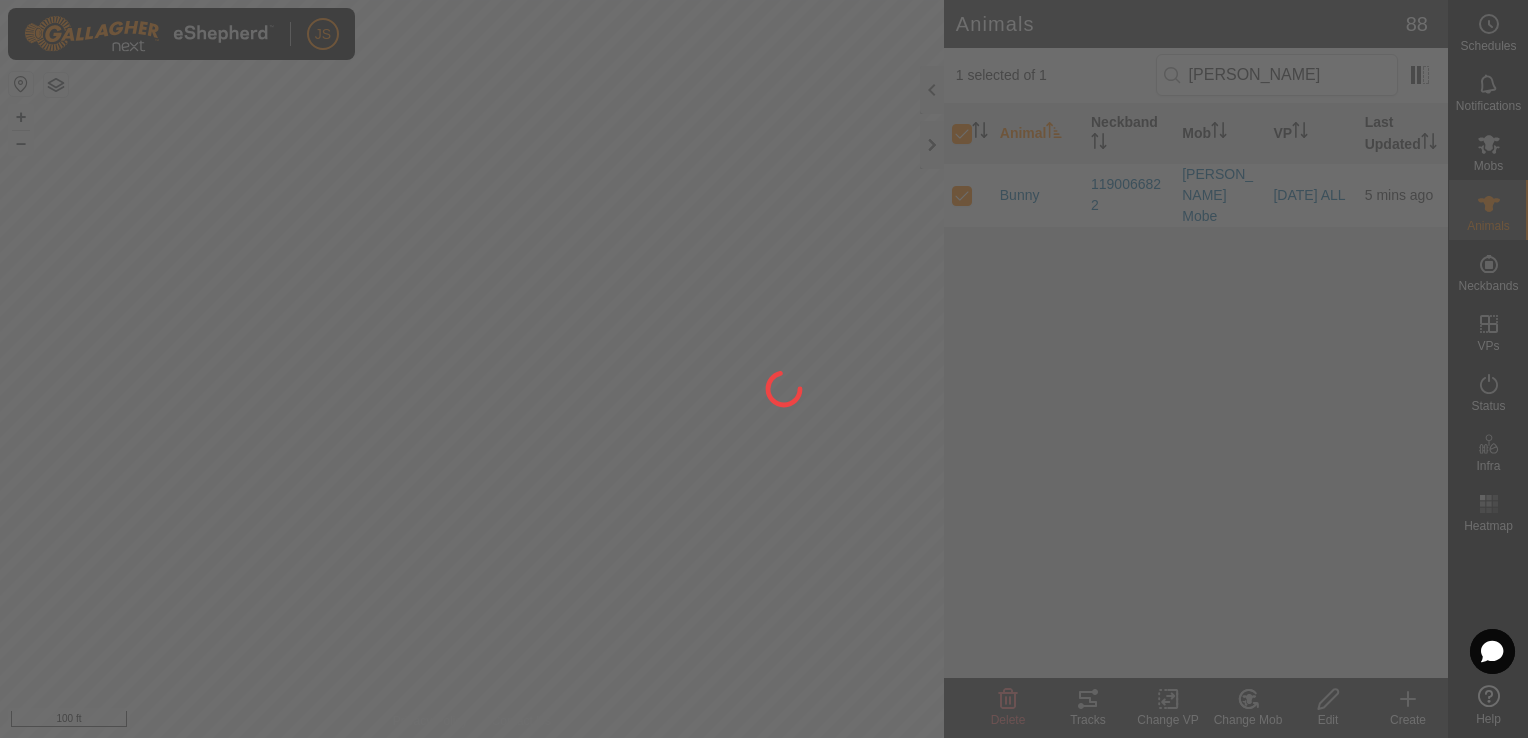 checkbox on "false" 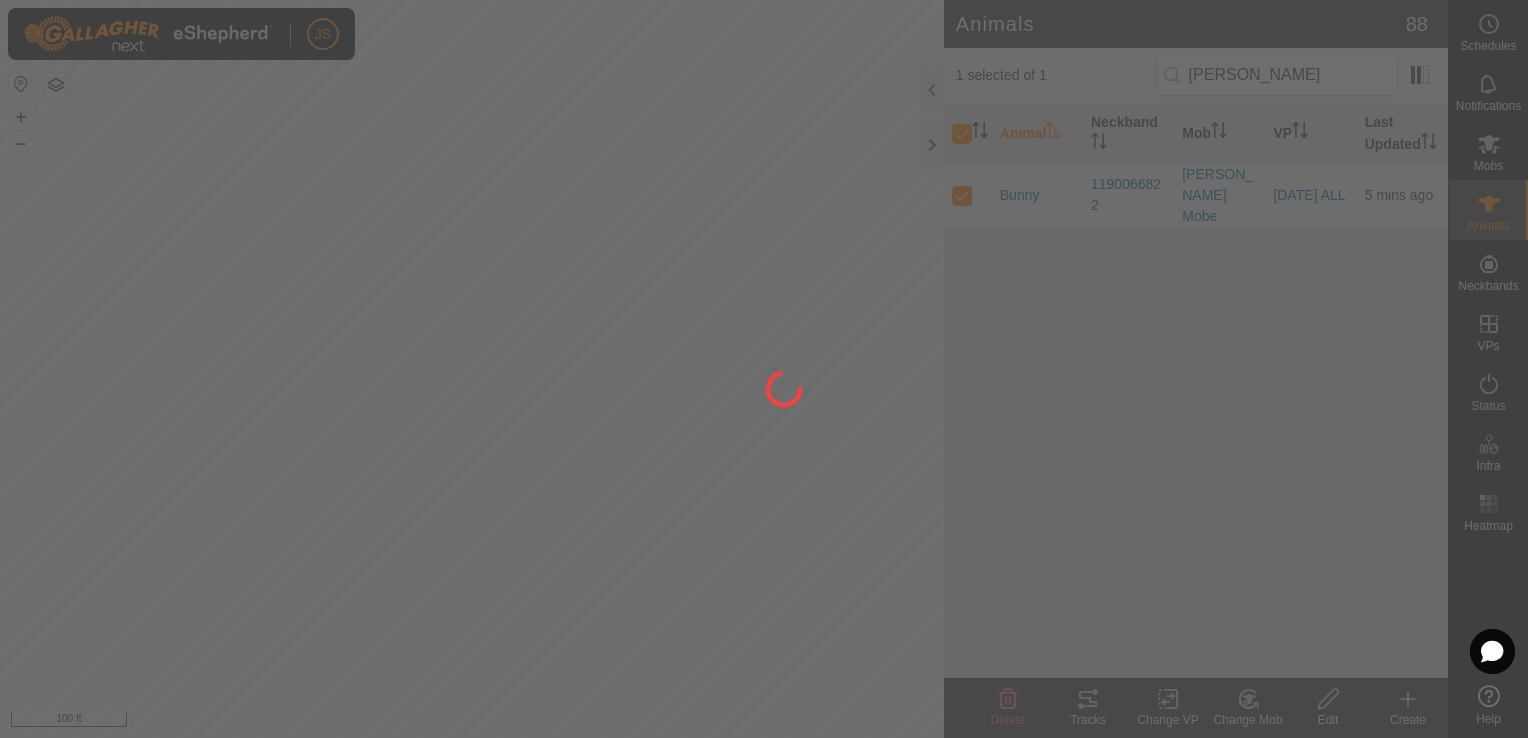 checkbox on "false" 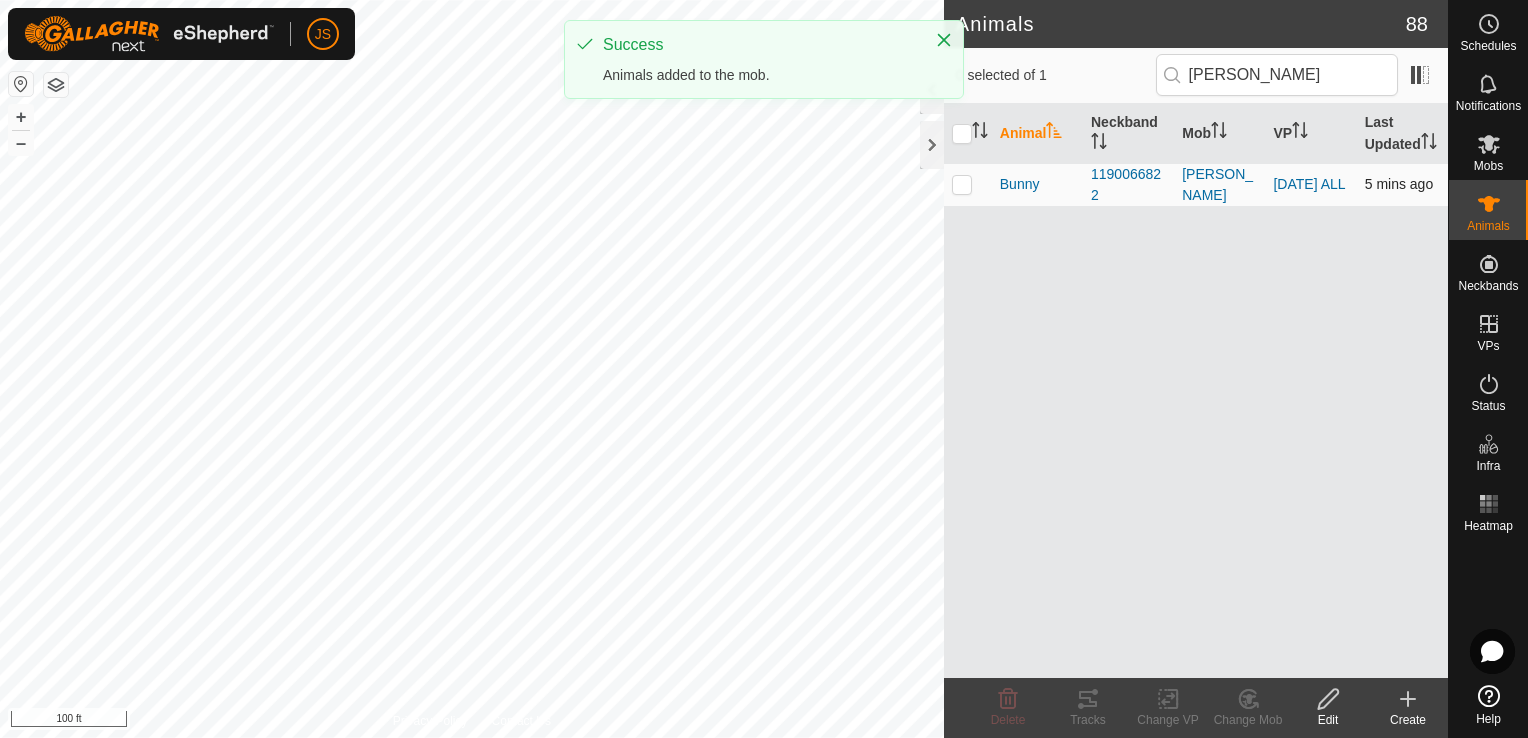 drag, startPoint x: 958, startPoint y: 199, endPoint x: 952, endPoint y: 190, distance: 10.816654 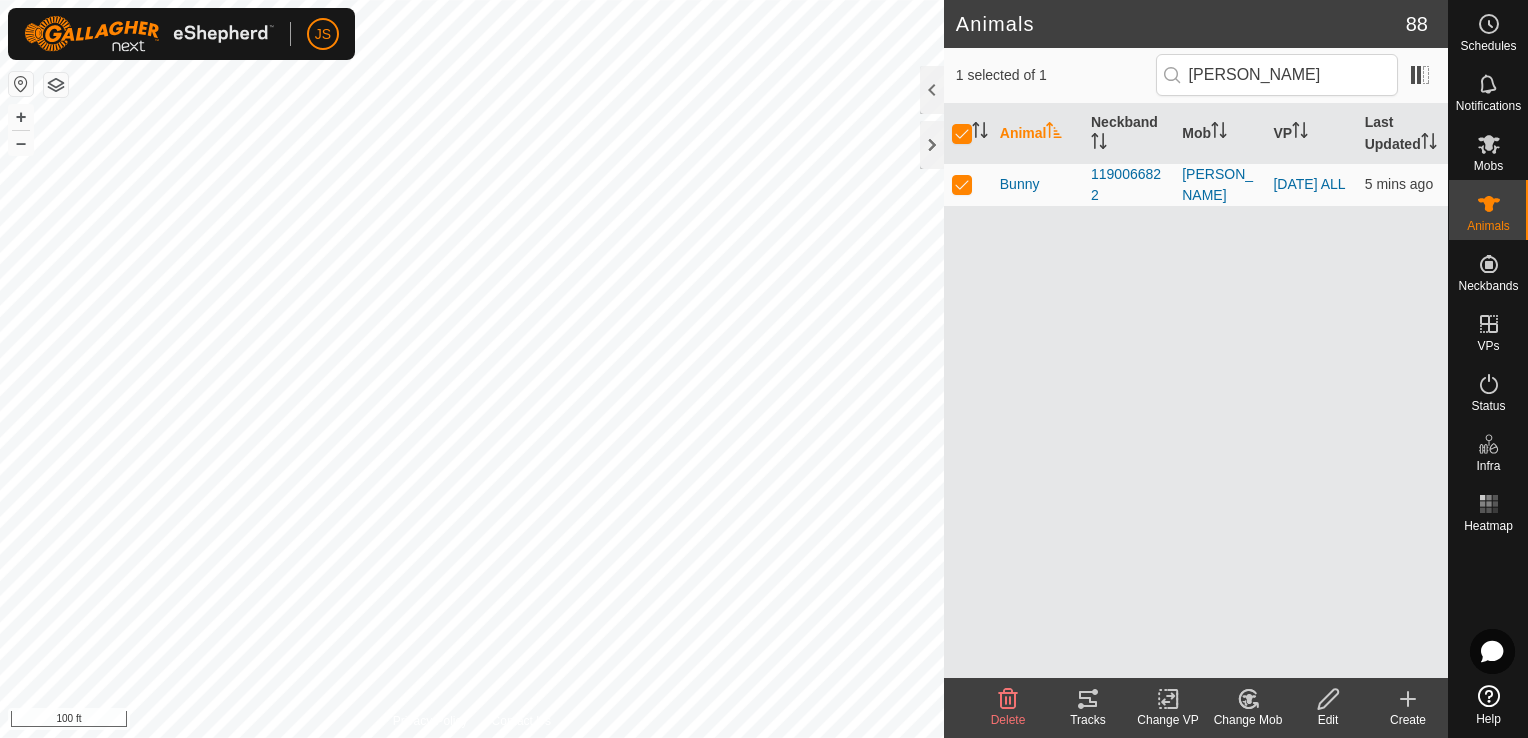 click 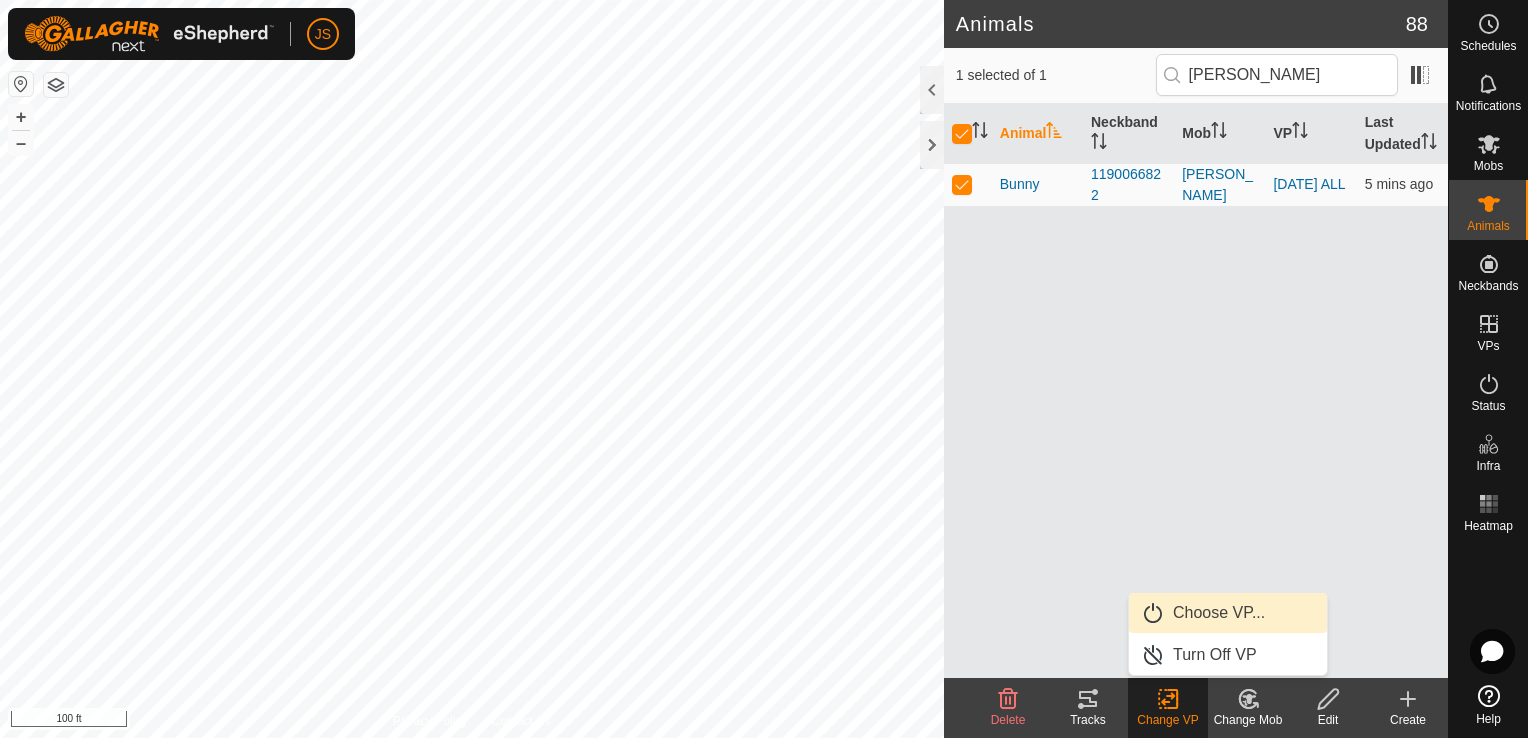 click on "Choose VP..." at bounding box center [1228, 613] 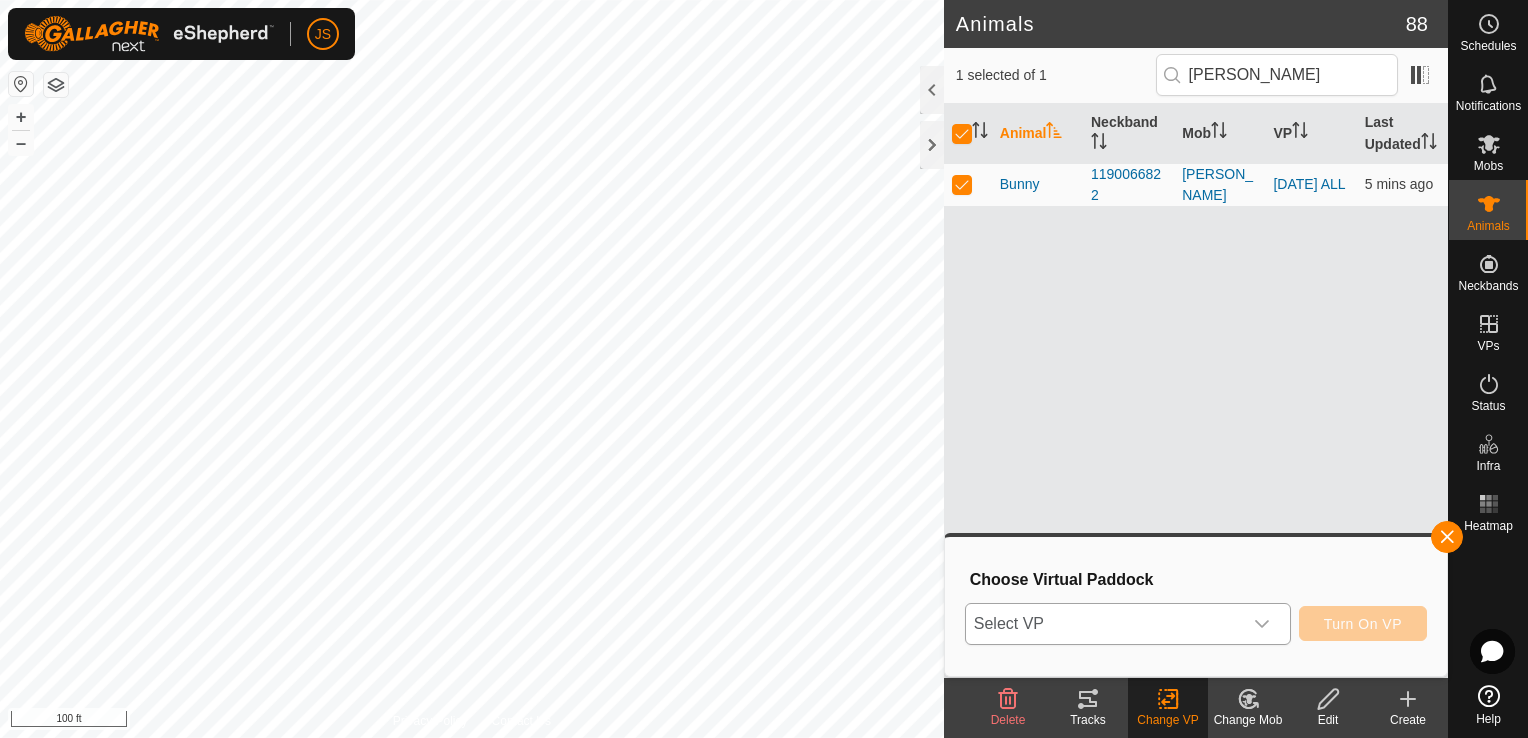click on "Select VP" at bounding box center [1104, 624] 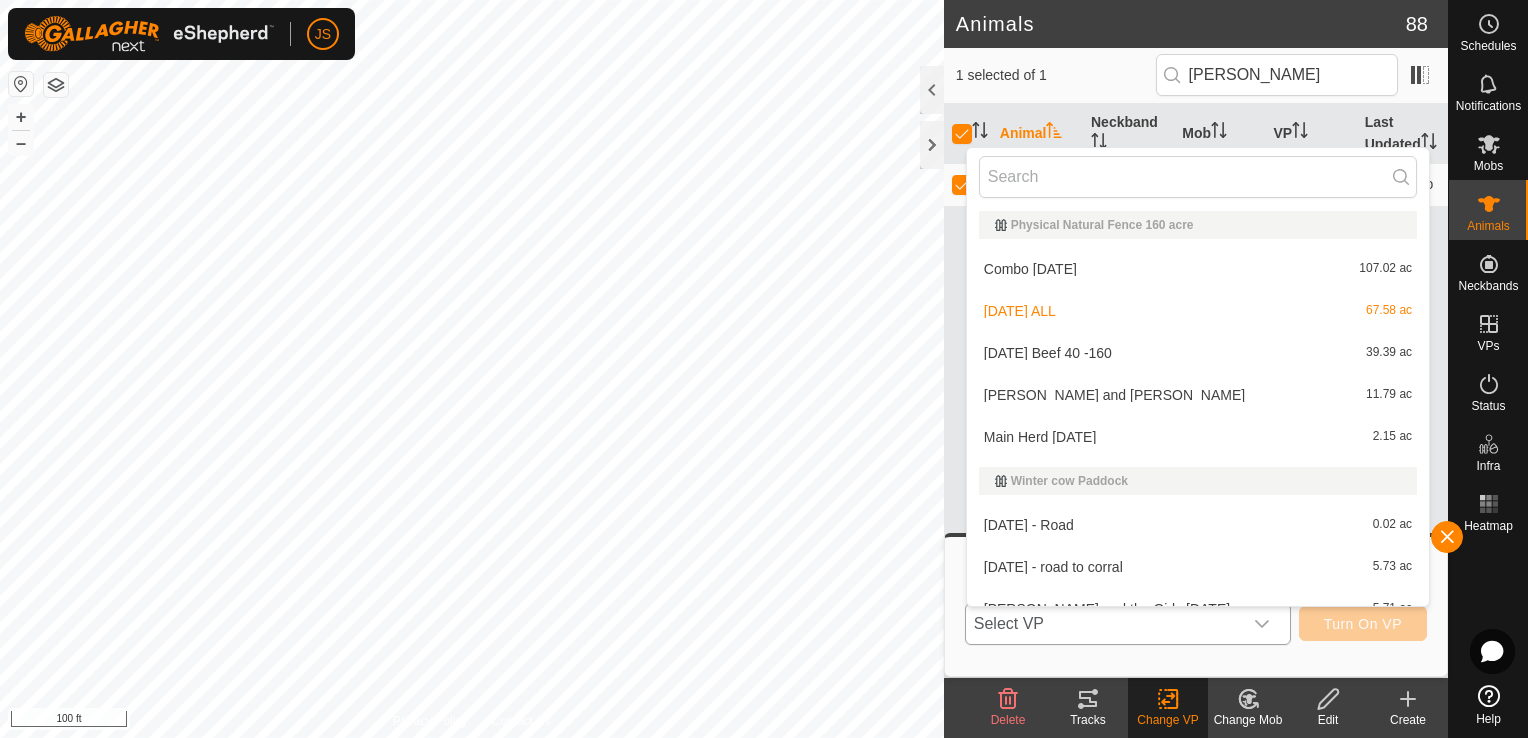 scroll, scrollTop: 286, scrollLeft: 0, axis: vertical 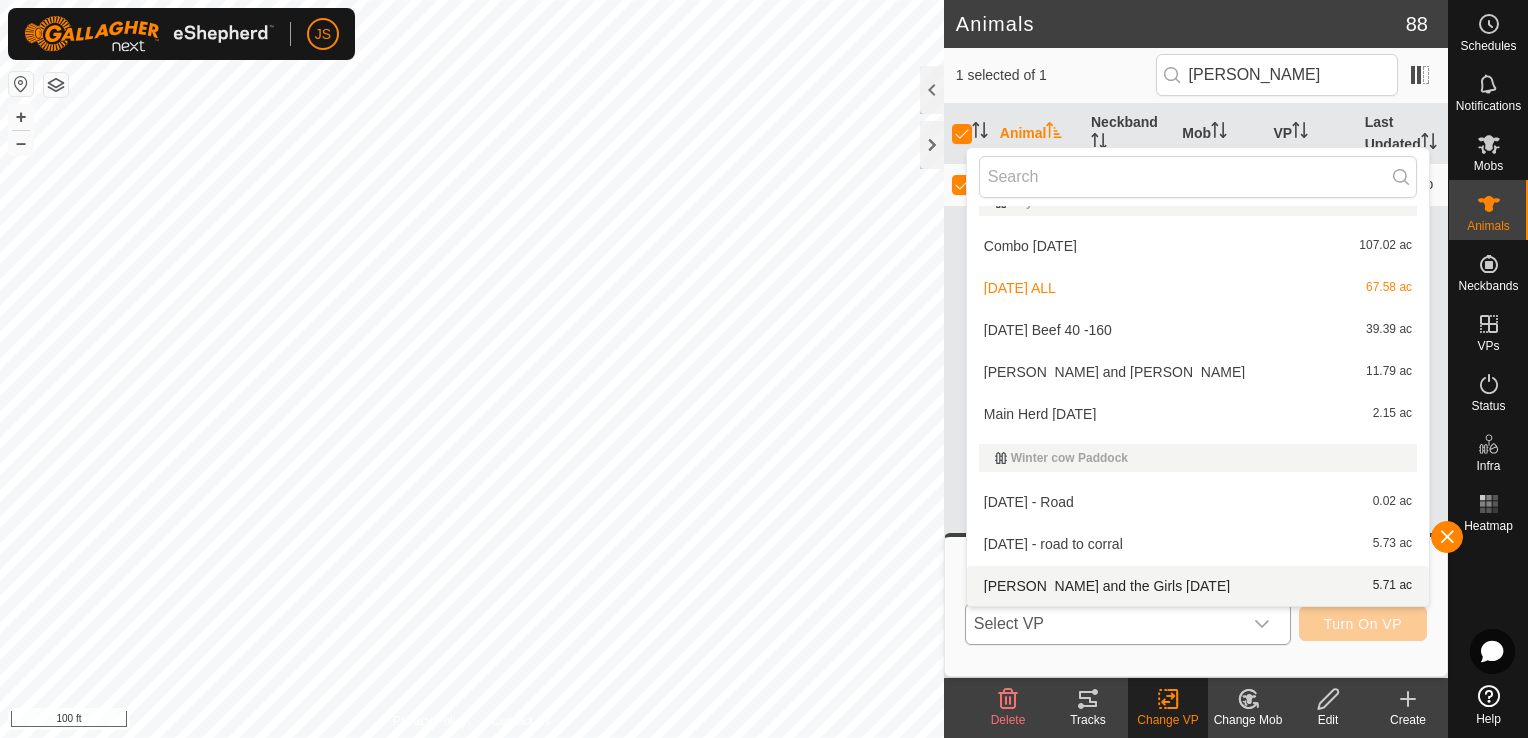 click on "[PERSON_NAME] and the Girls [DATE]  5.71 ac" at bounding box center [1198, 586] 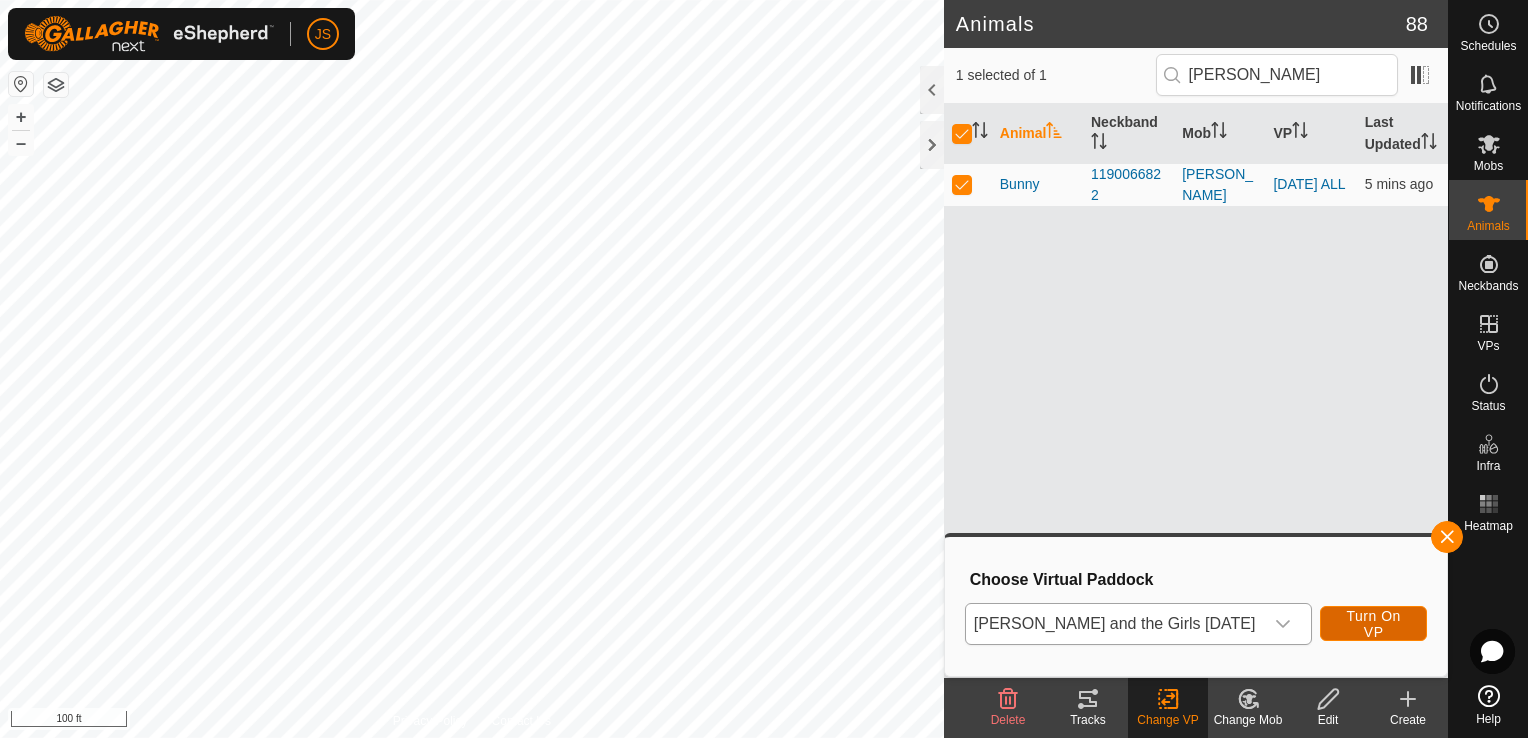 click on "Turn On VP" at bounding box center (1373, 624) 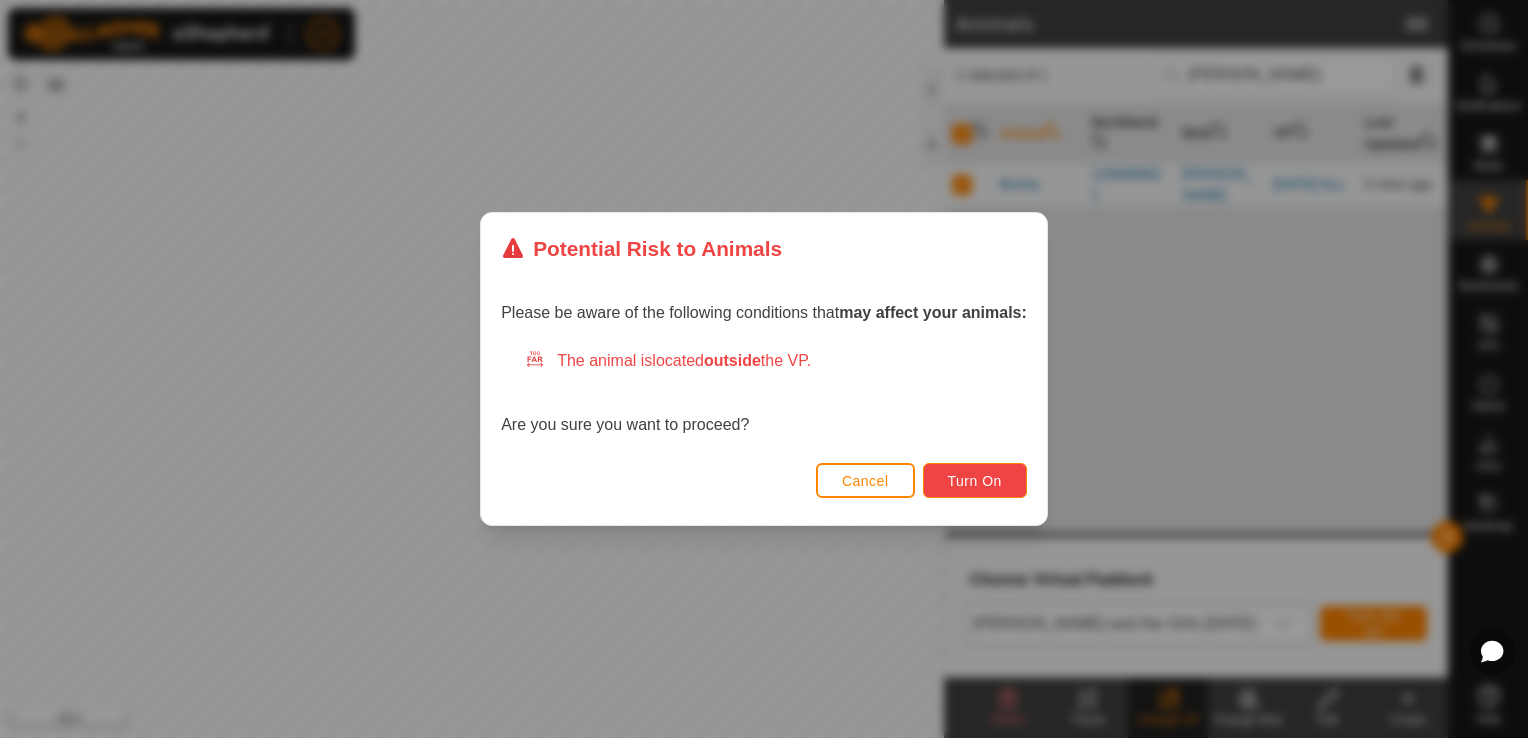 click on "Turn On" at bounding box center [975, 481] 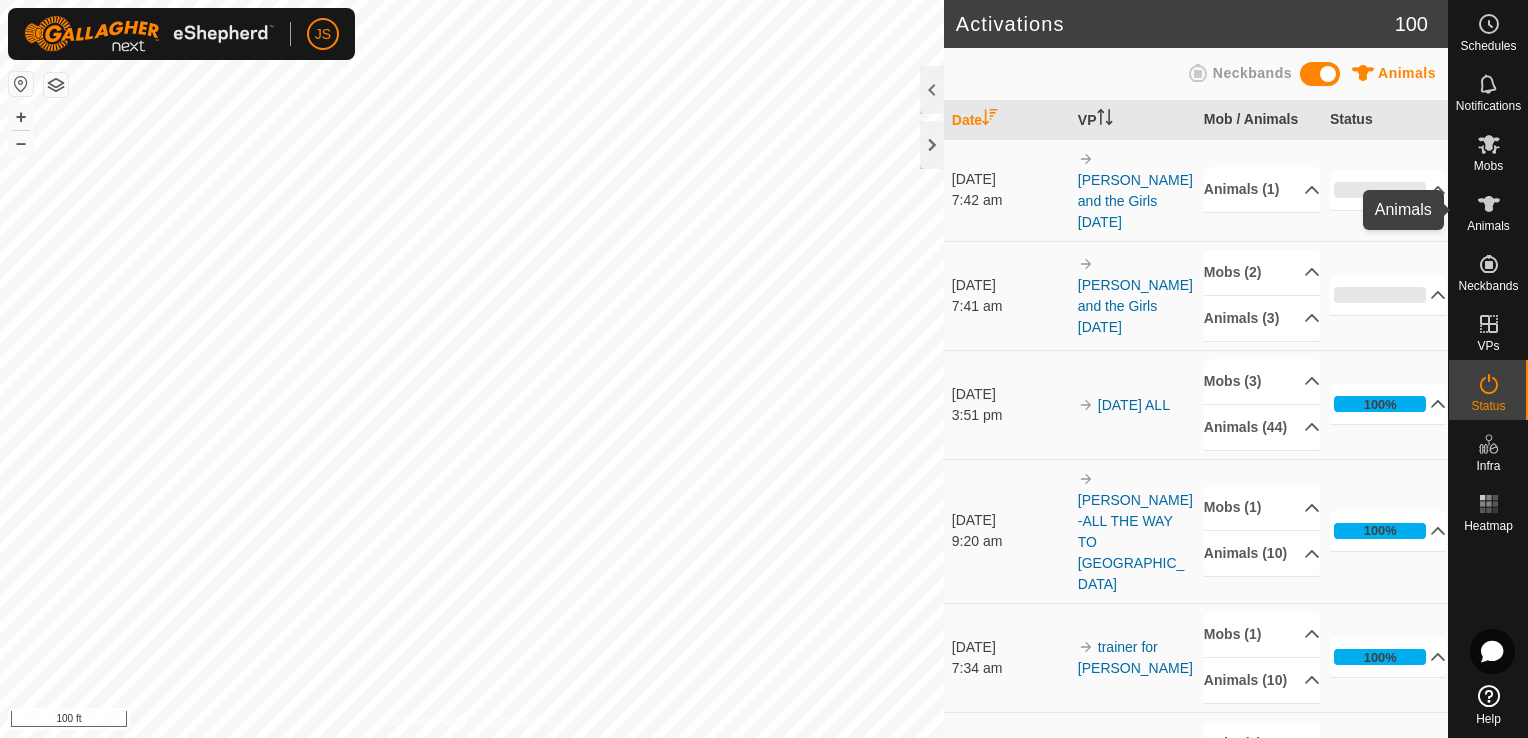 click 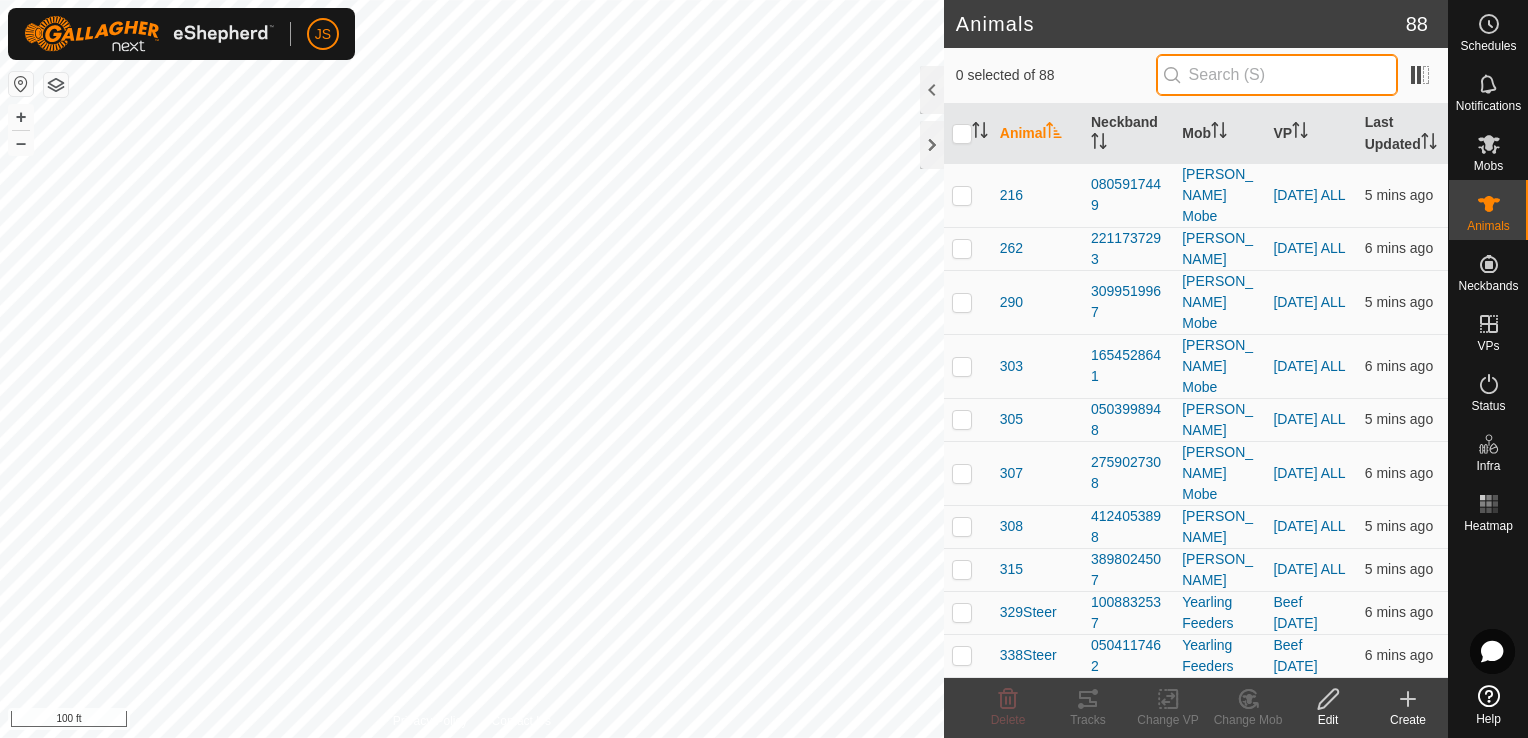 click at bounding box center (1277, 75) 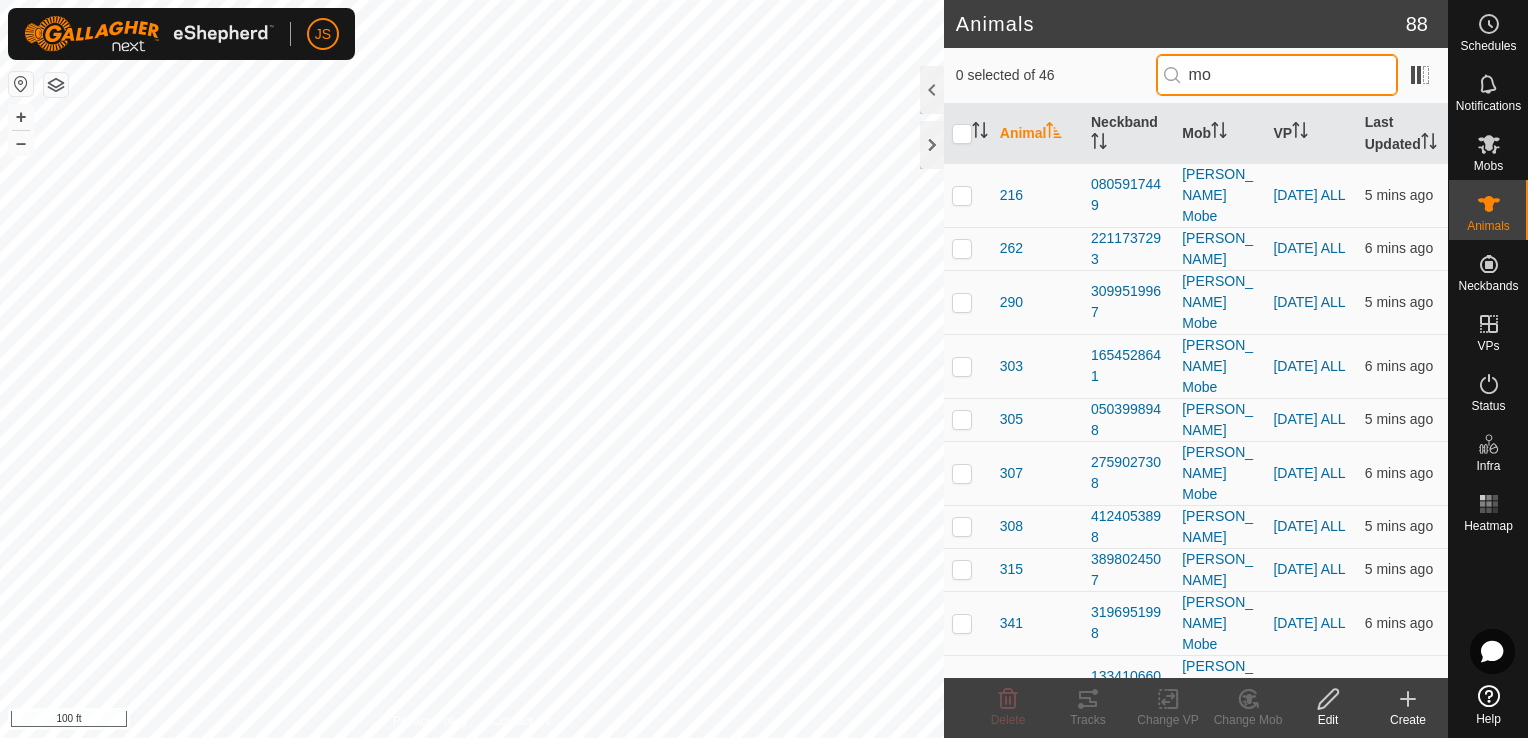type on "m" 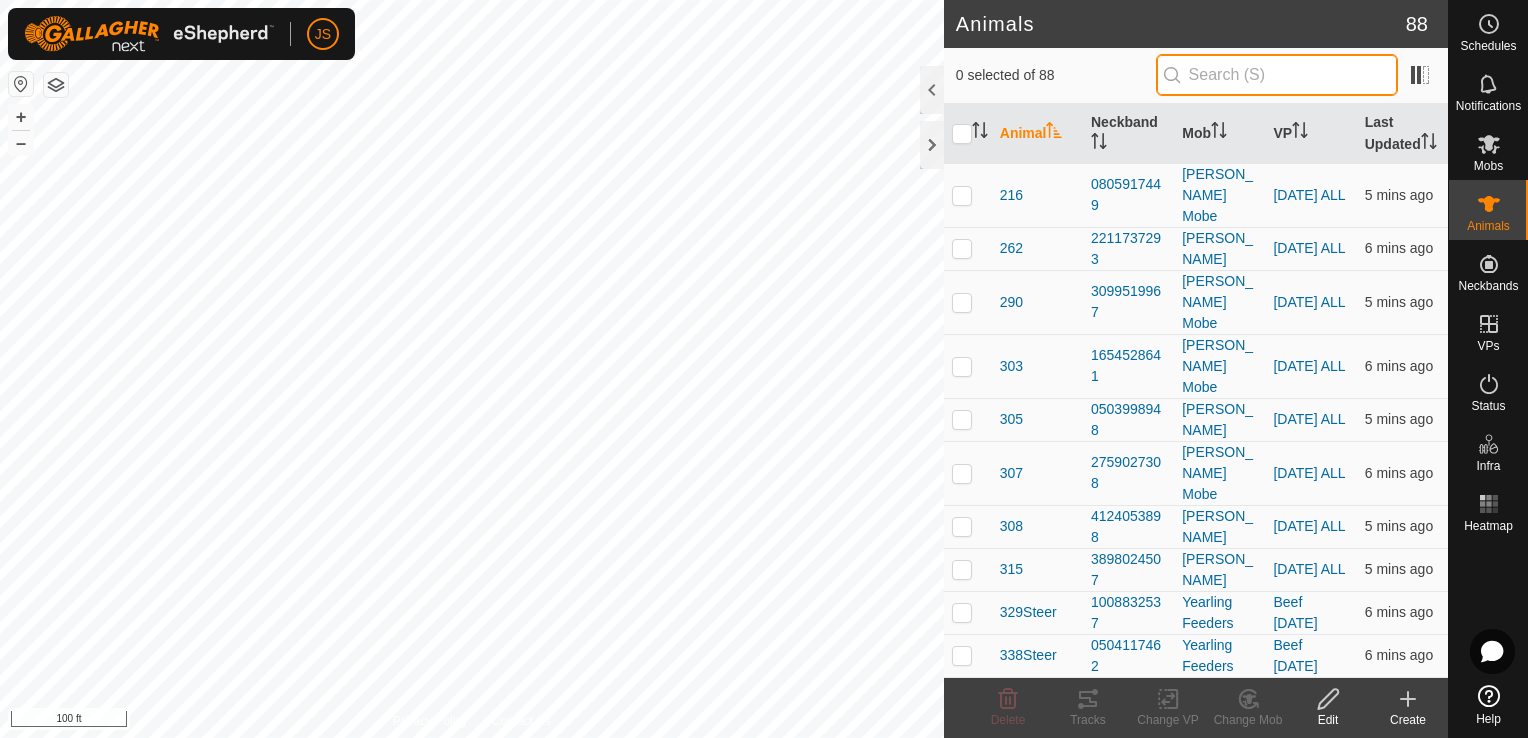 click at bounding box center [1277, 75] 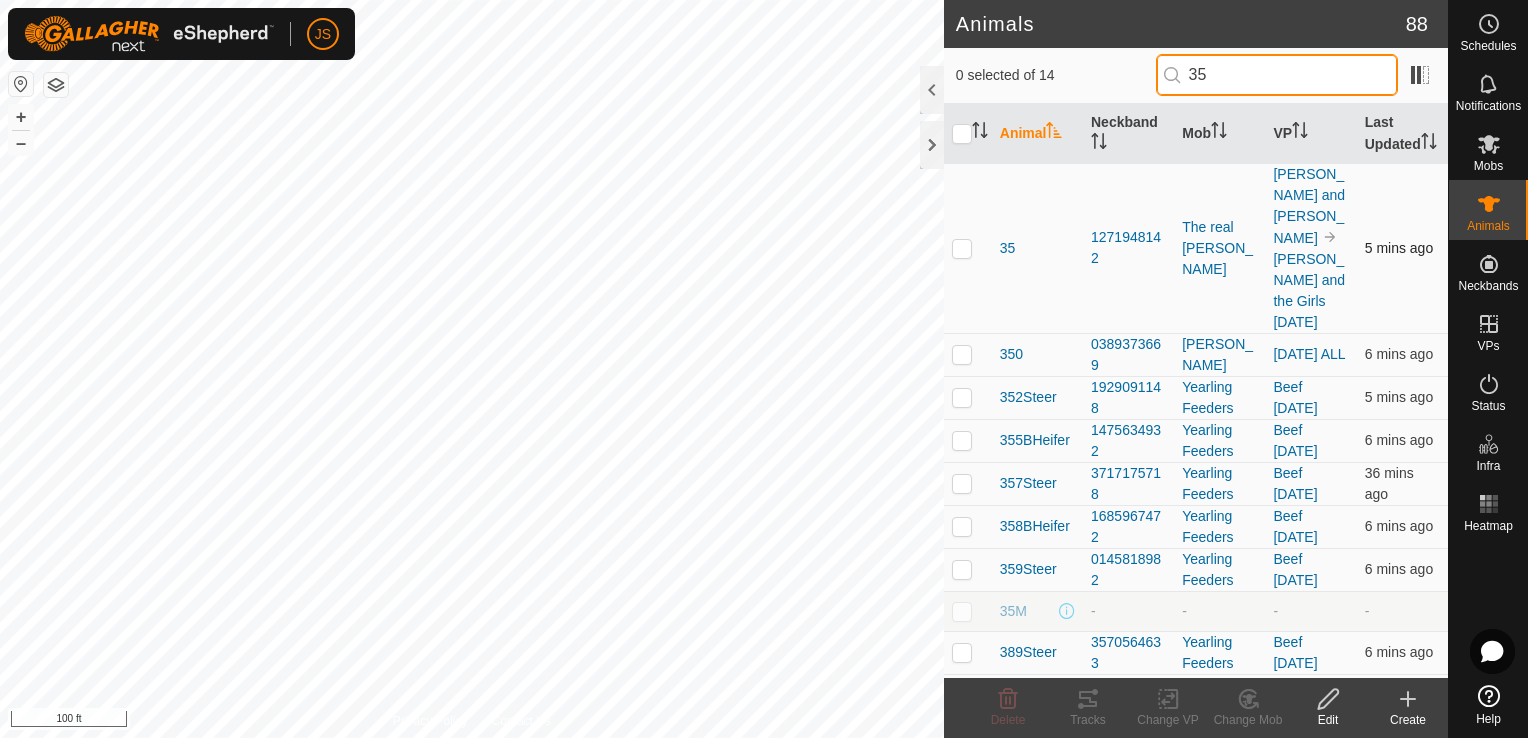 type on "35" 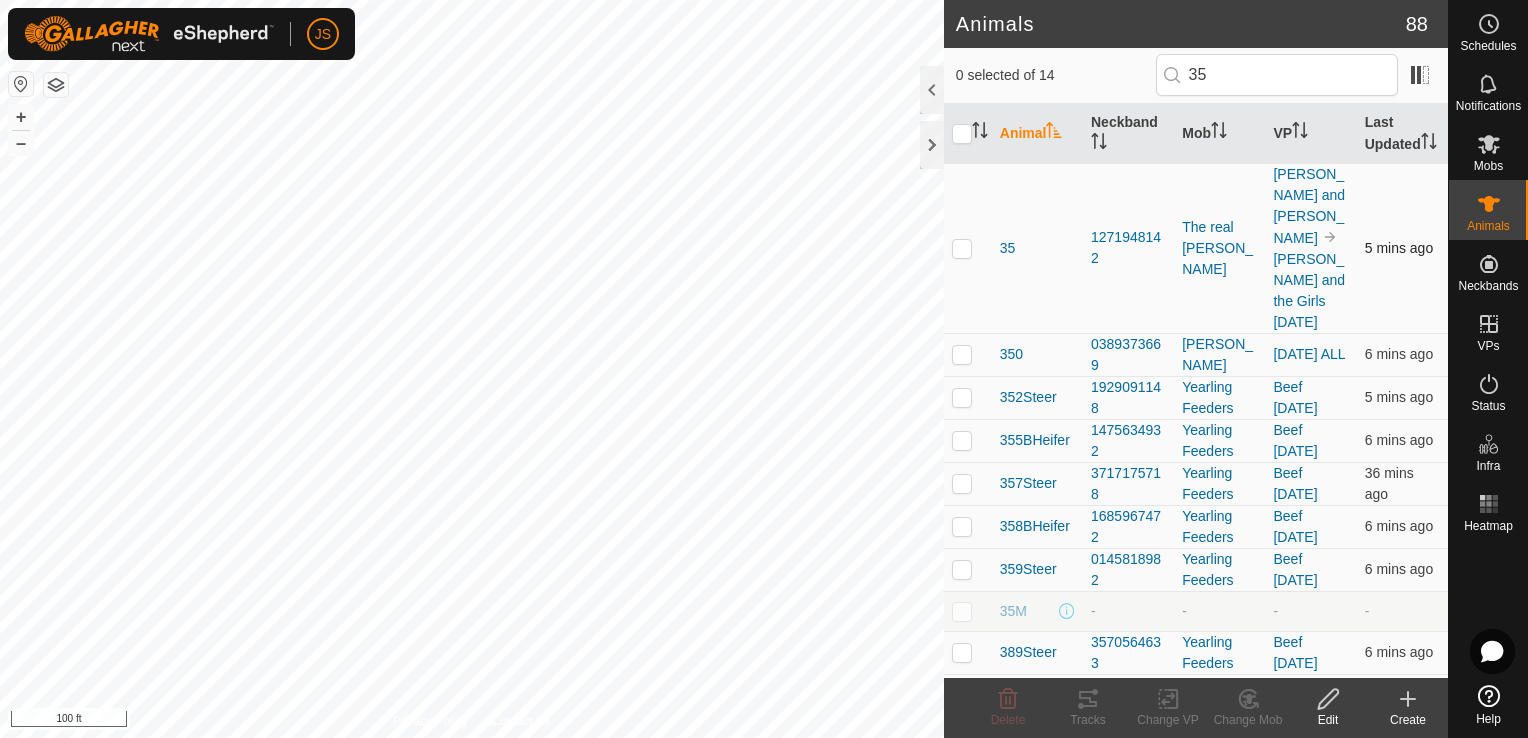 click at bounding box center [962, 248] 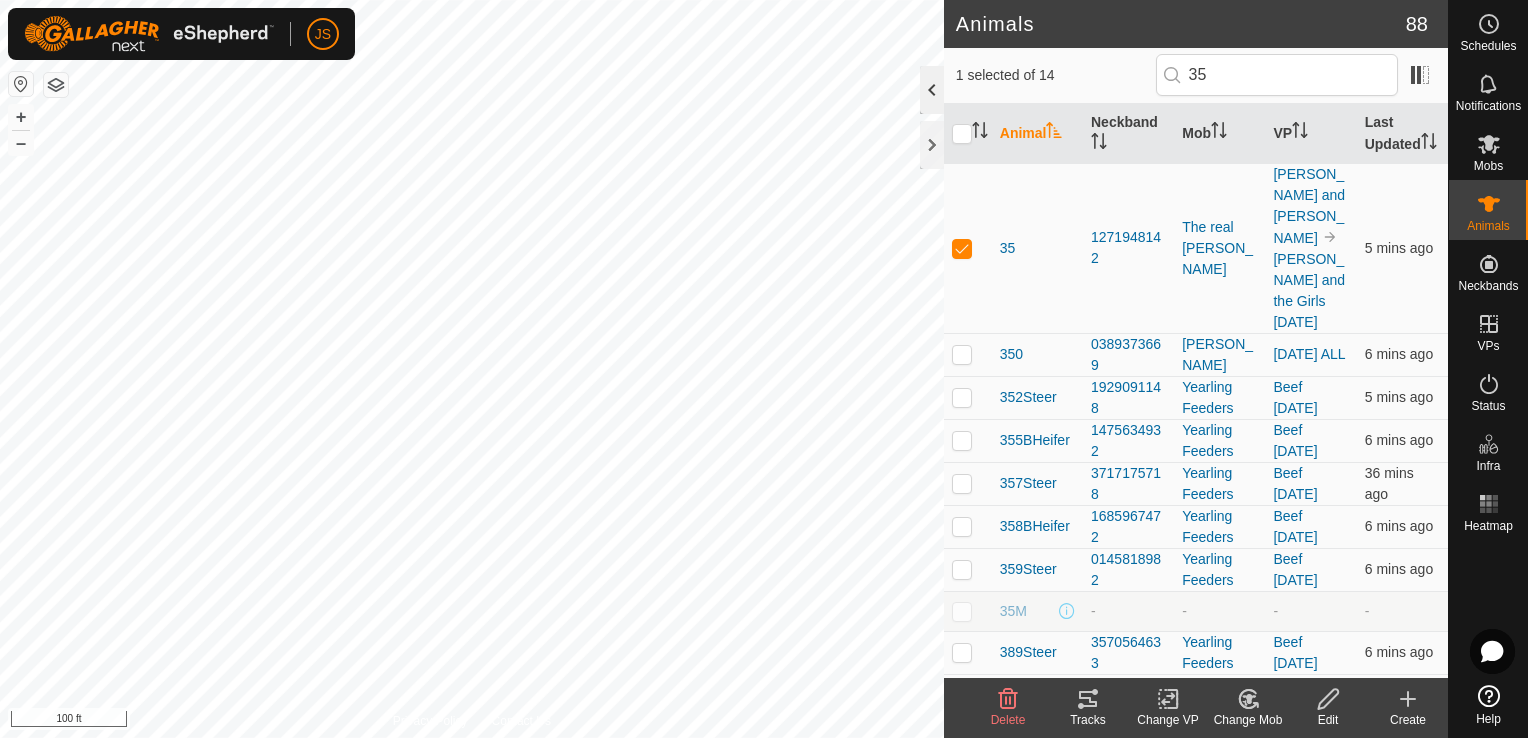 click 